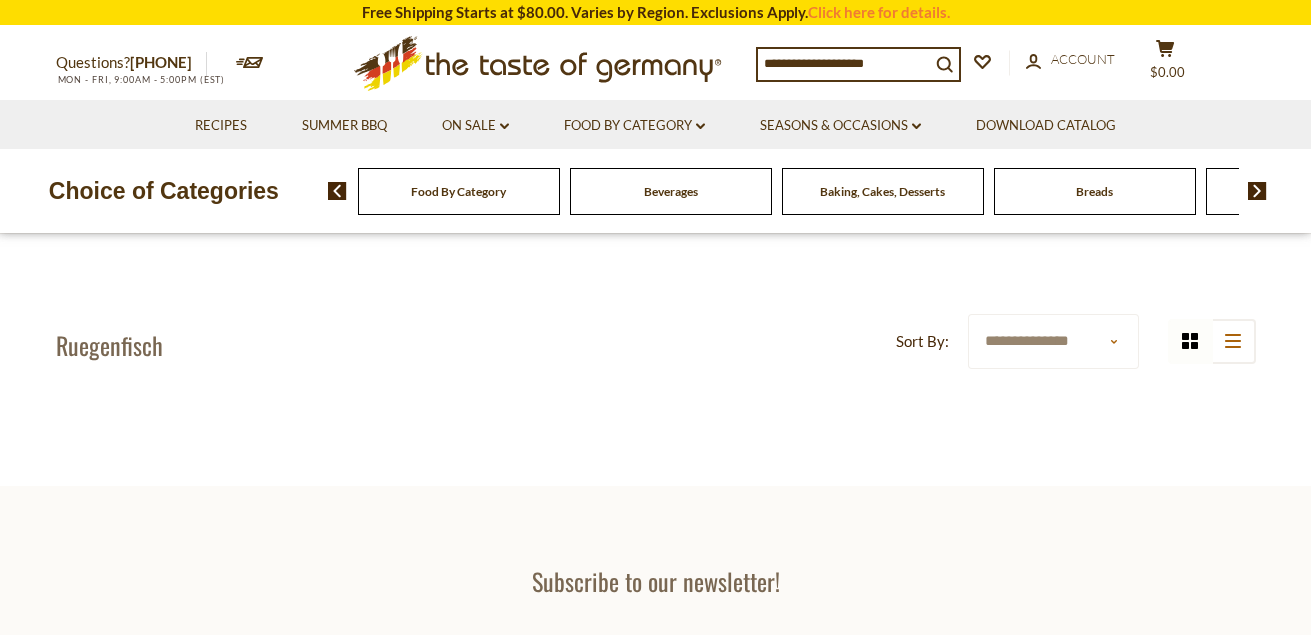scroll, scrollTop: 0, scrollLeft: 0, axis: both 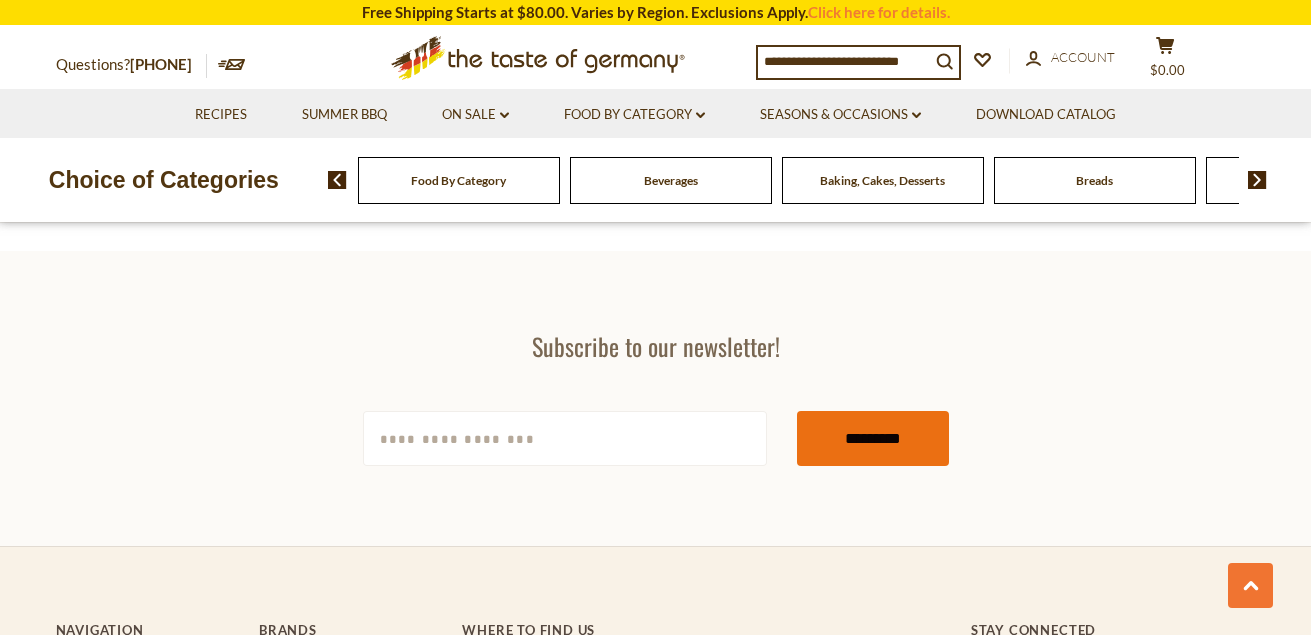 click on "*********" at bounding box center [873, 438] 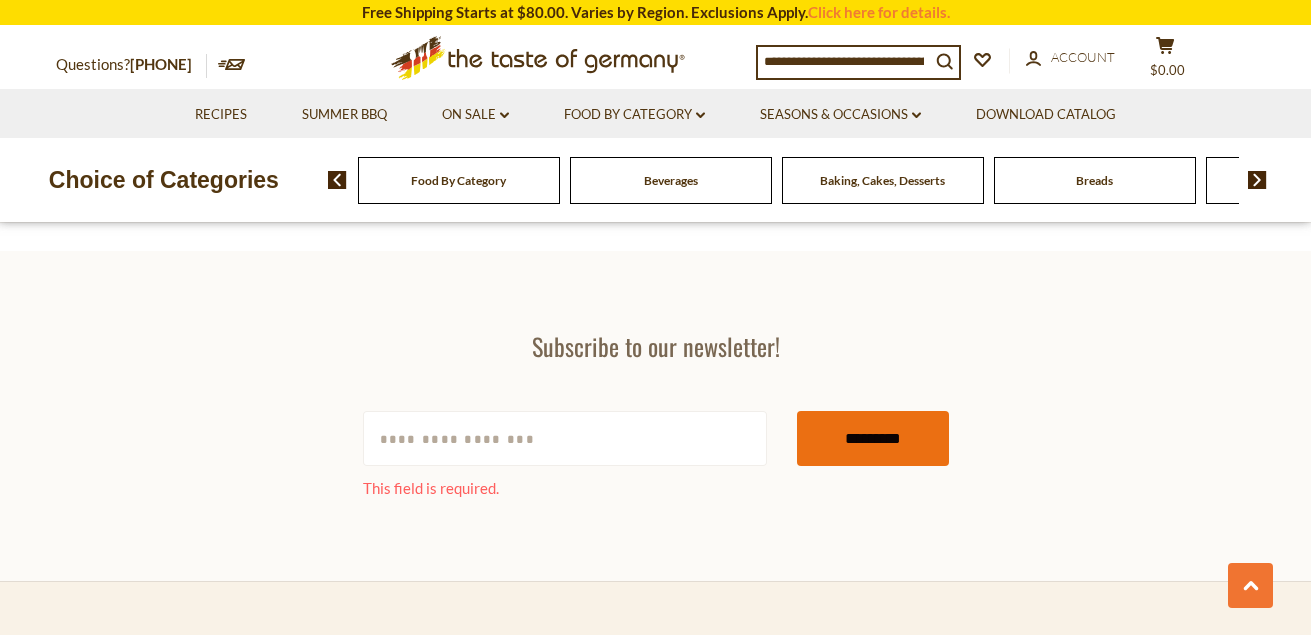 click on "*********" at bounding box center [873, 438] 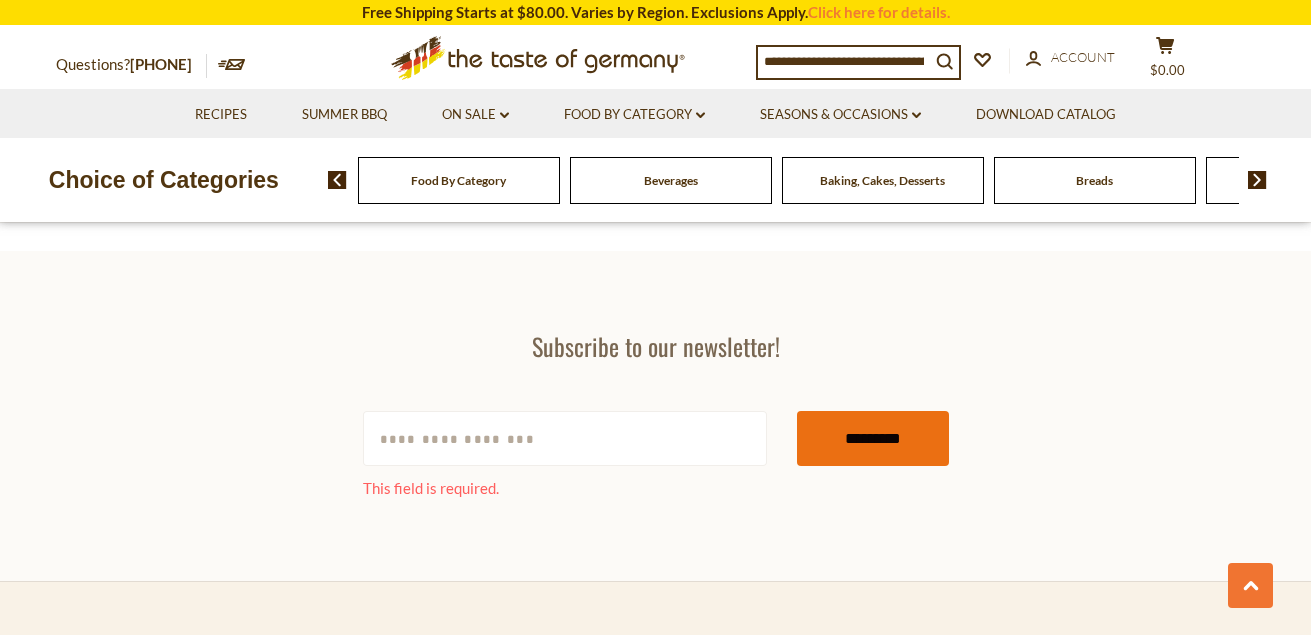 click on "*********" at bounding box center [873, 438] 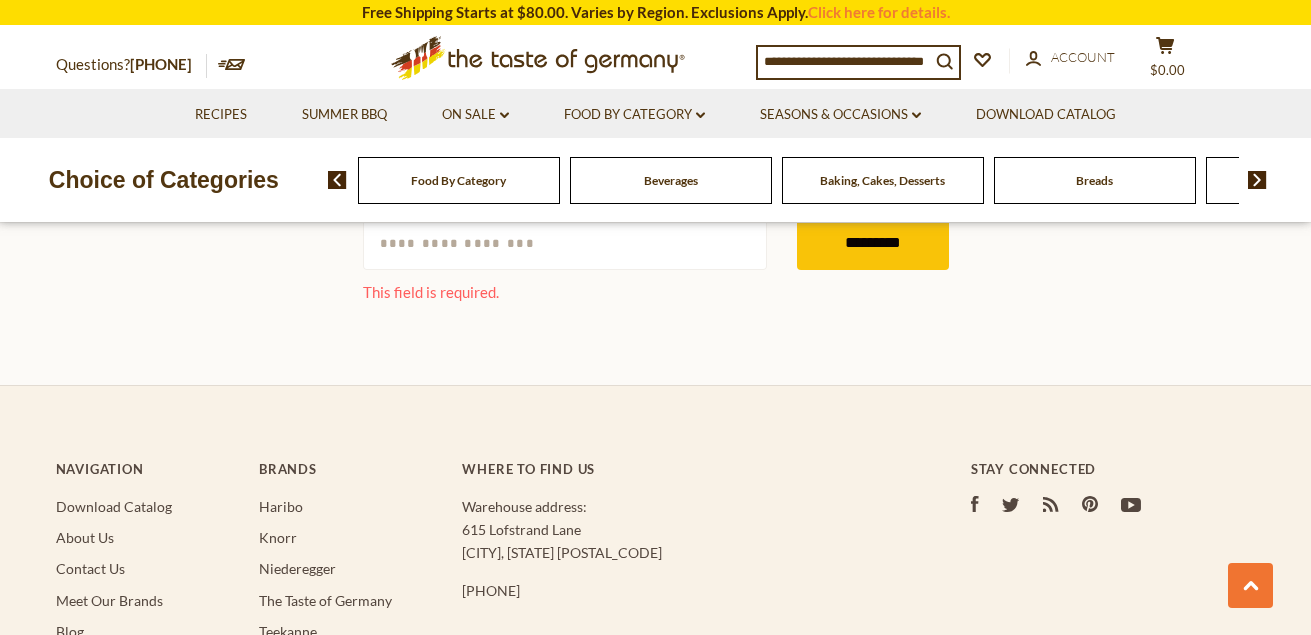 scroll, scrollTop: 3300, scrollLeft: 0, axis: vertical 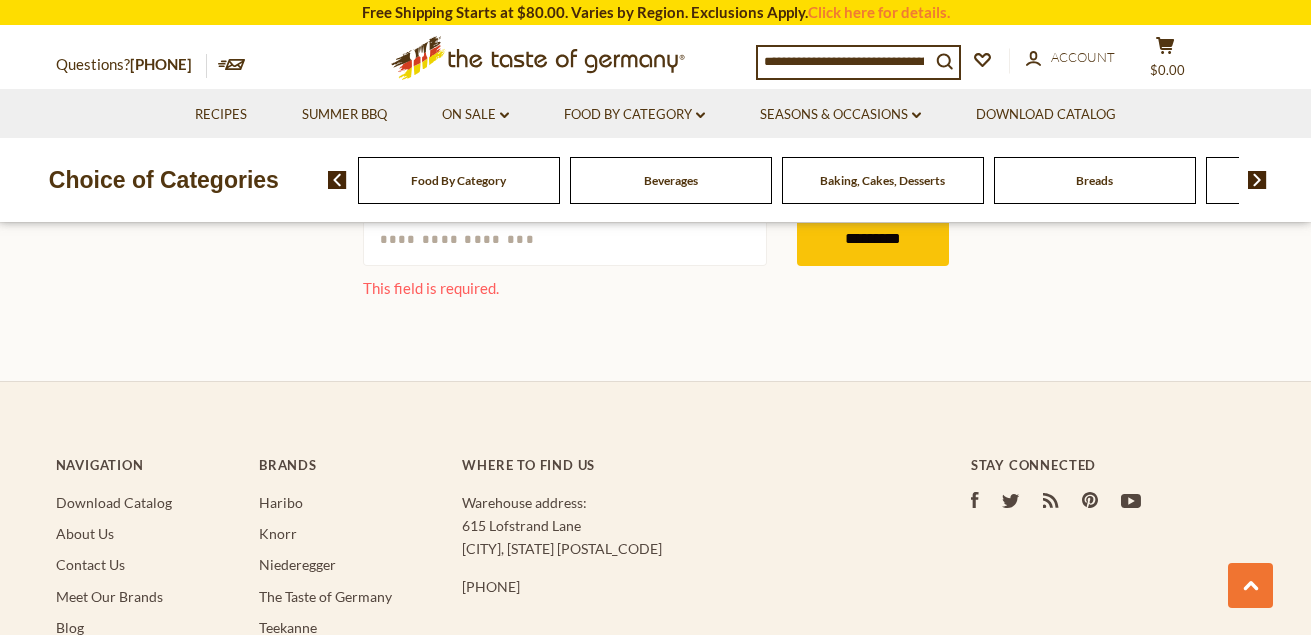 click on "This field is required." at bounding box center (565, 288) 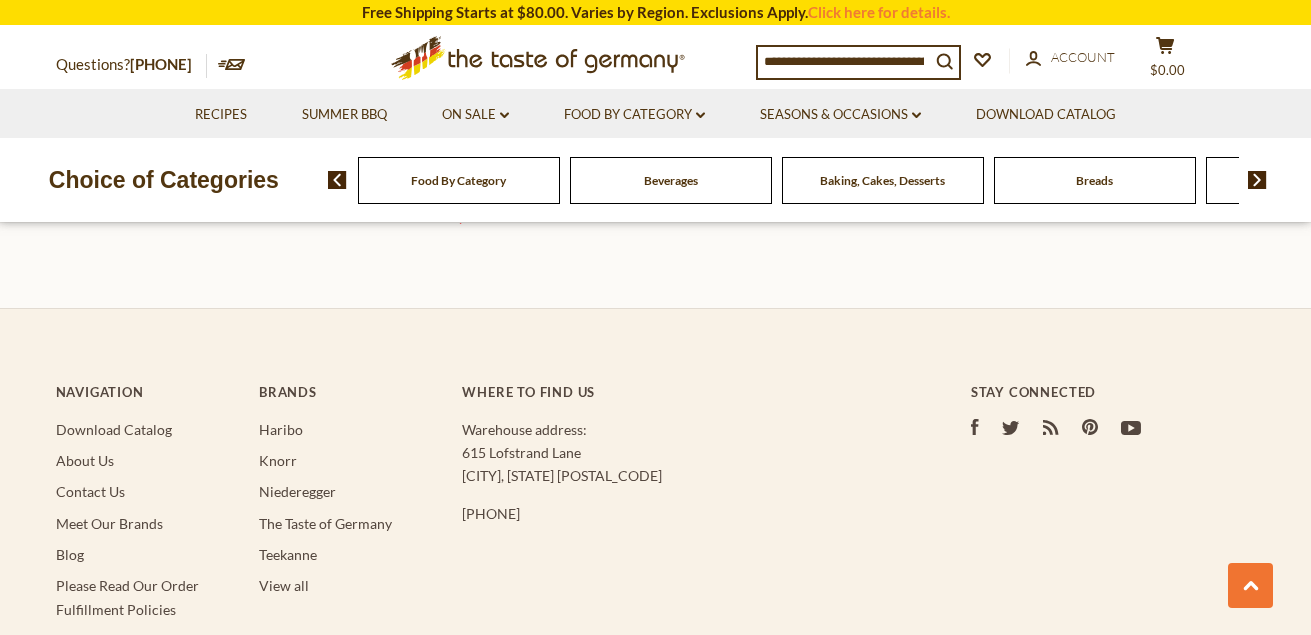 scroll, scrollTop: 3400, scrollLeft: 0, axis: vertical 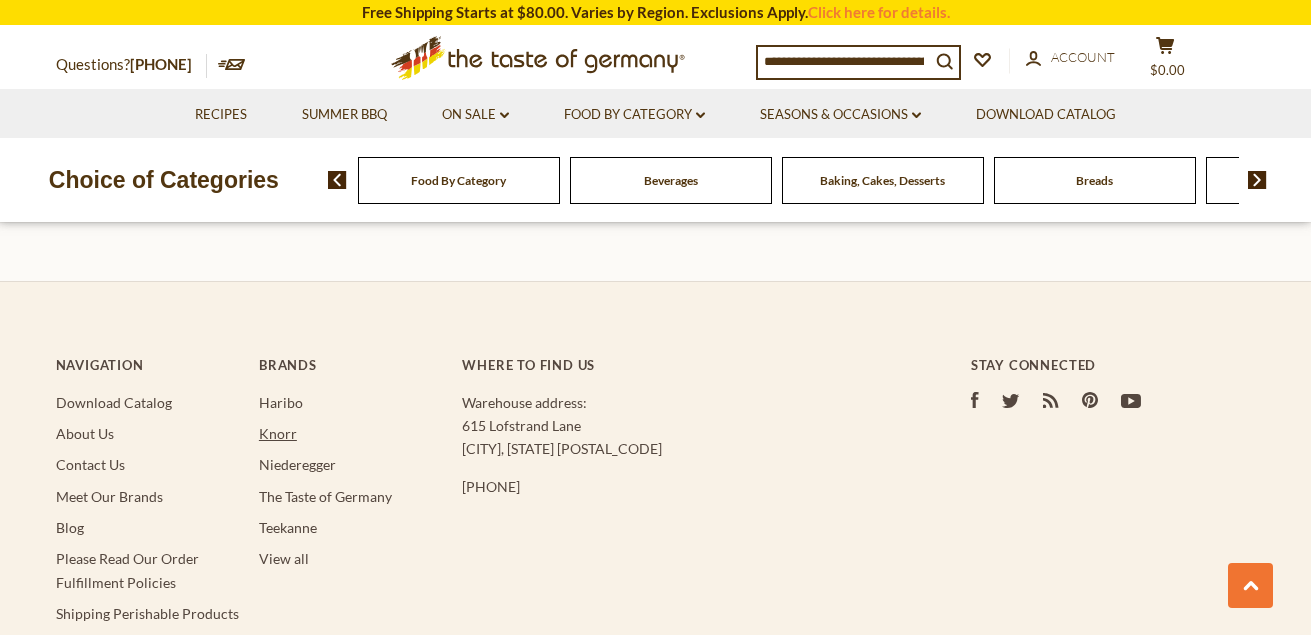 click on "Knorr" at bounding box center [278, 433] 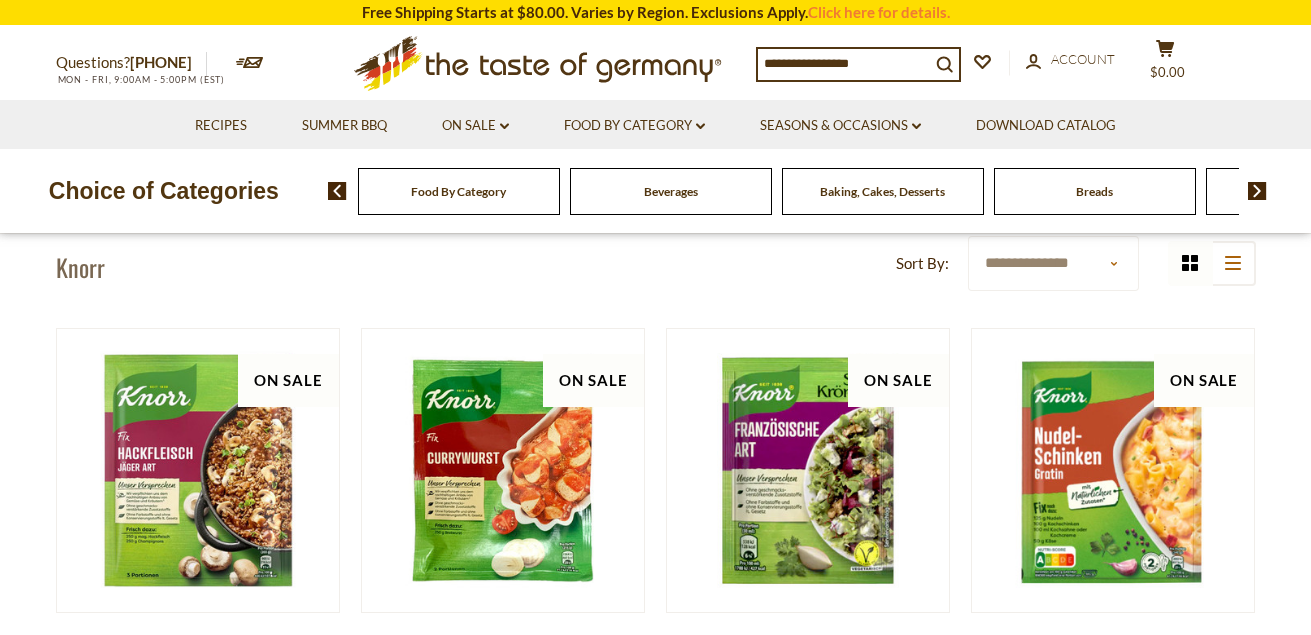 scroll, scrollTop: 0, scrollLeft: 0, axis: both 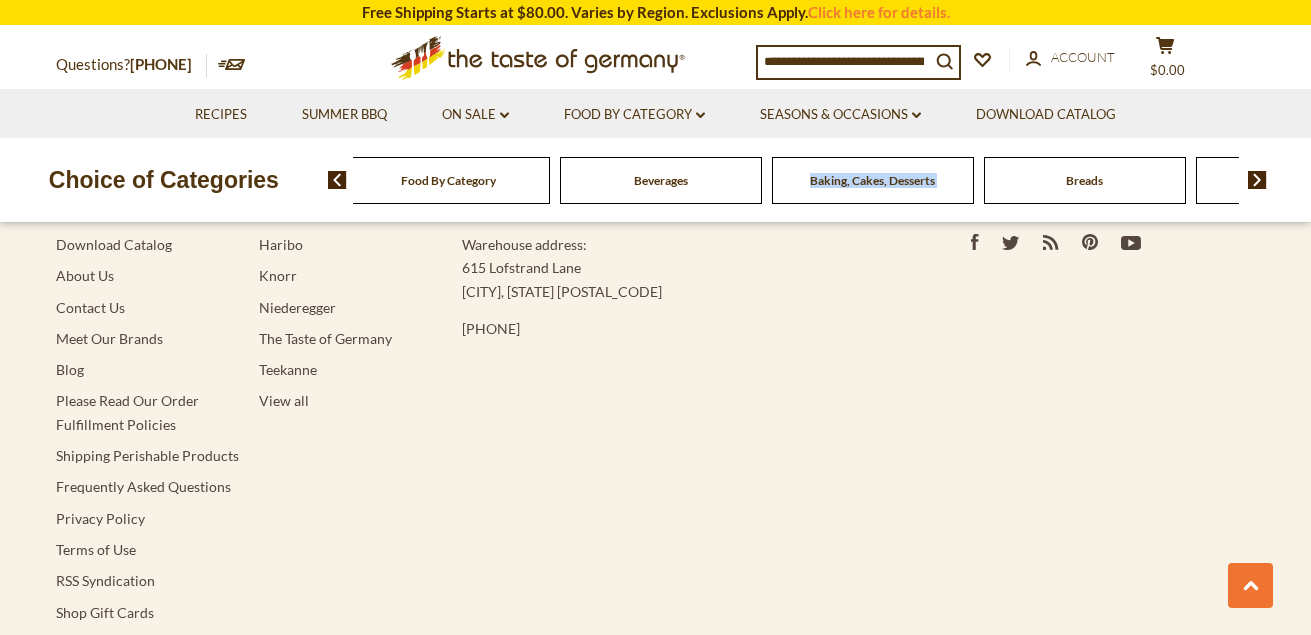 drag, startPoint x: 1038, startPoint y: 179, endPoint x: 688, endPoint y: 162, distance: 350.41263 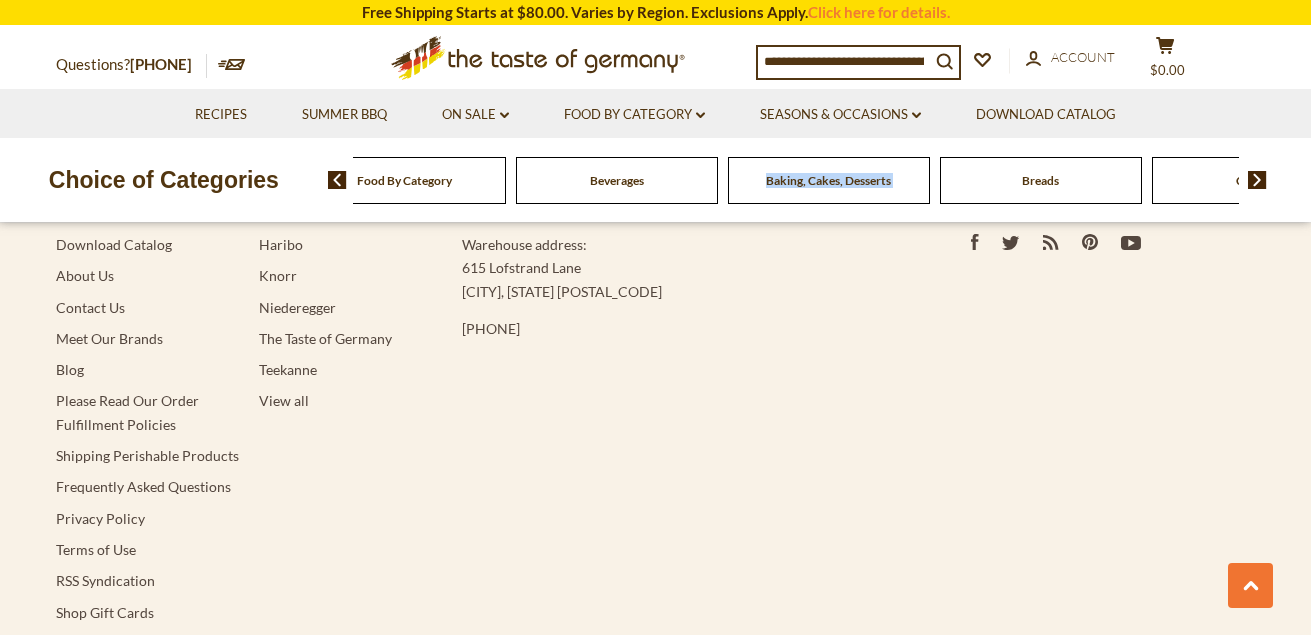 click on "Food By Category" at bounding box center (404, 180) 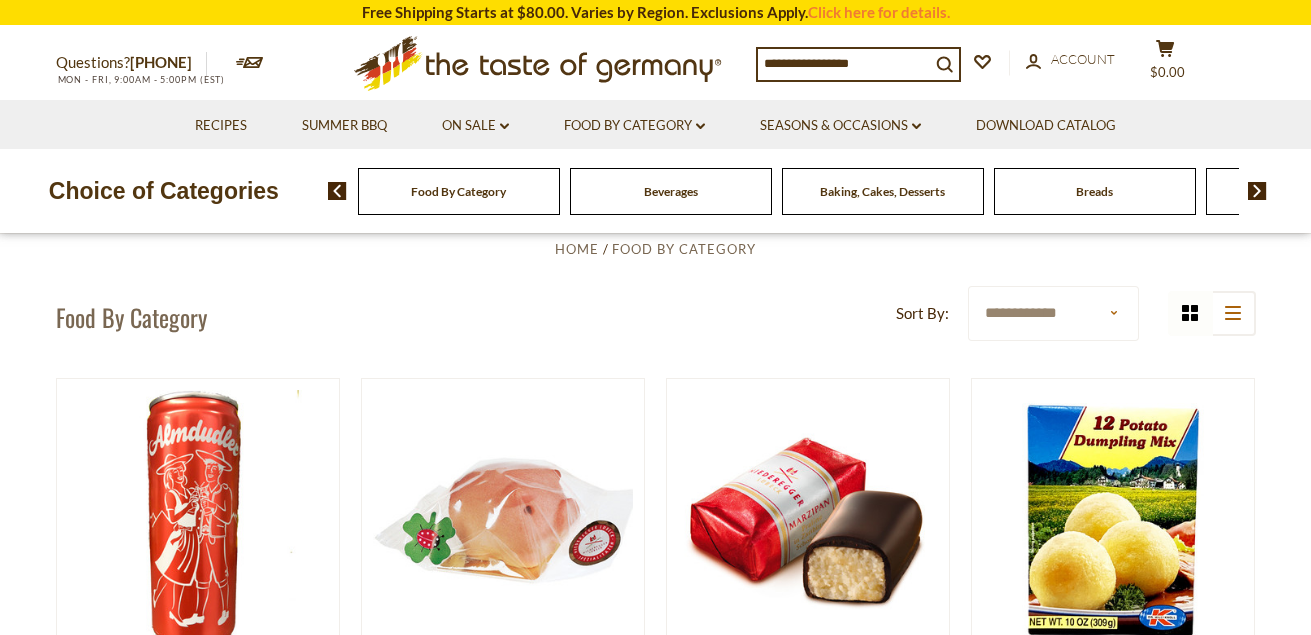 scroll, scrollTop: 0, scrollLeft: 0, axis: both 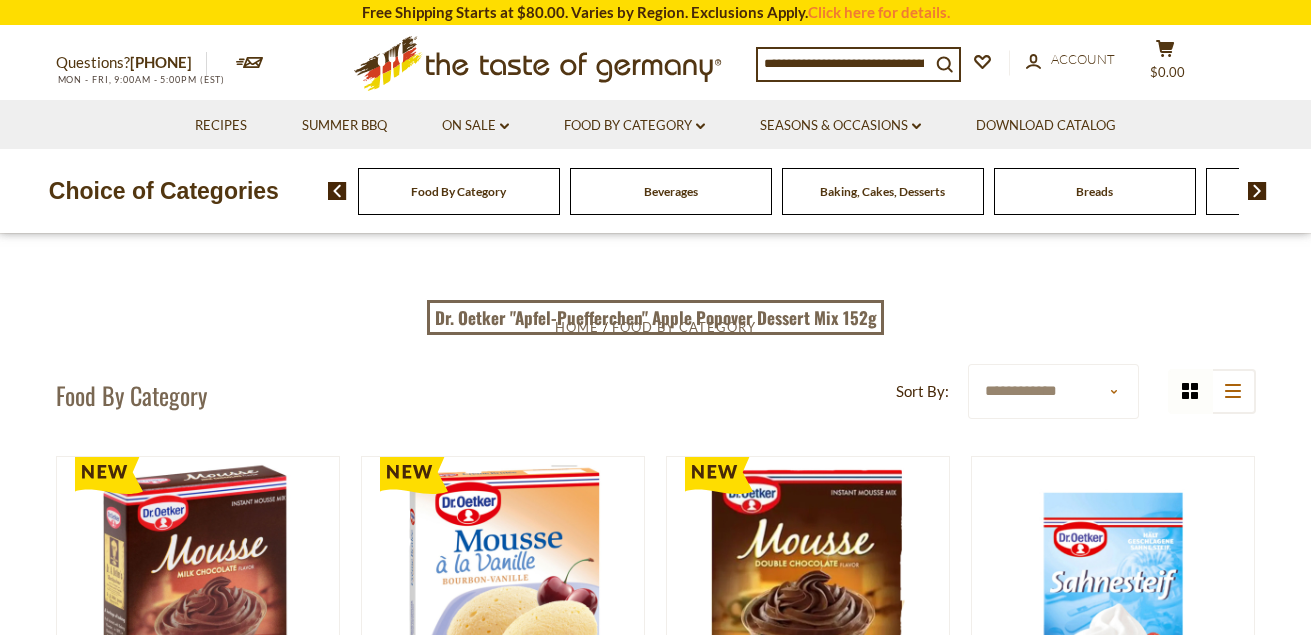 click at bounding box center (337, 191) 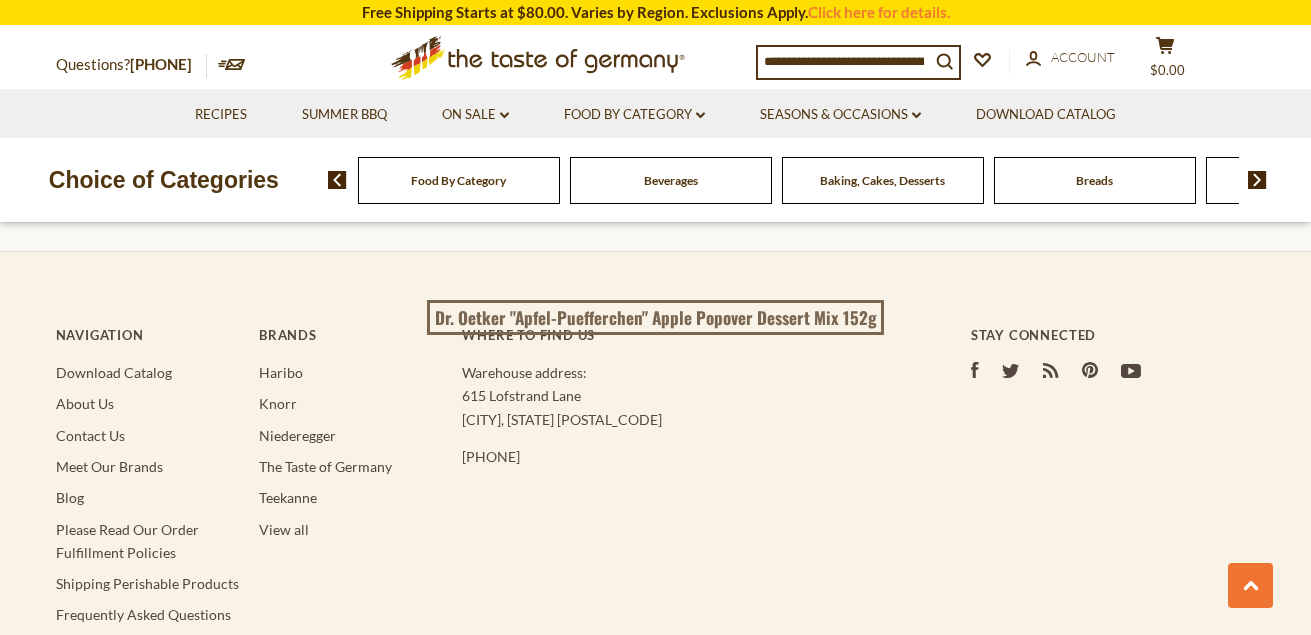 scroll, scrollTop: 5700, scrollLeft: 0, axis: vertical 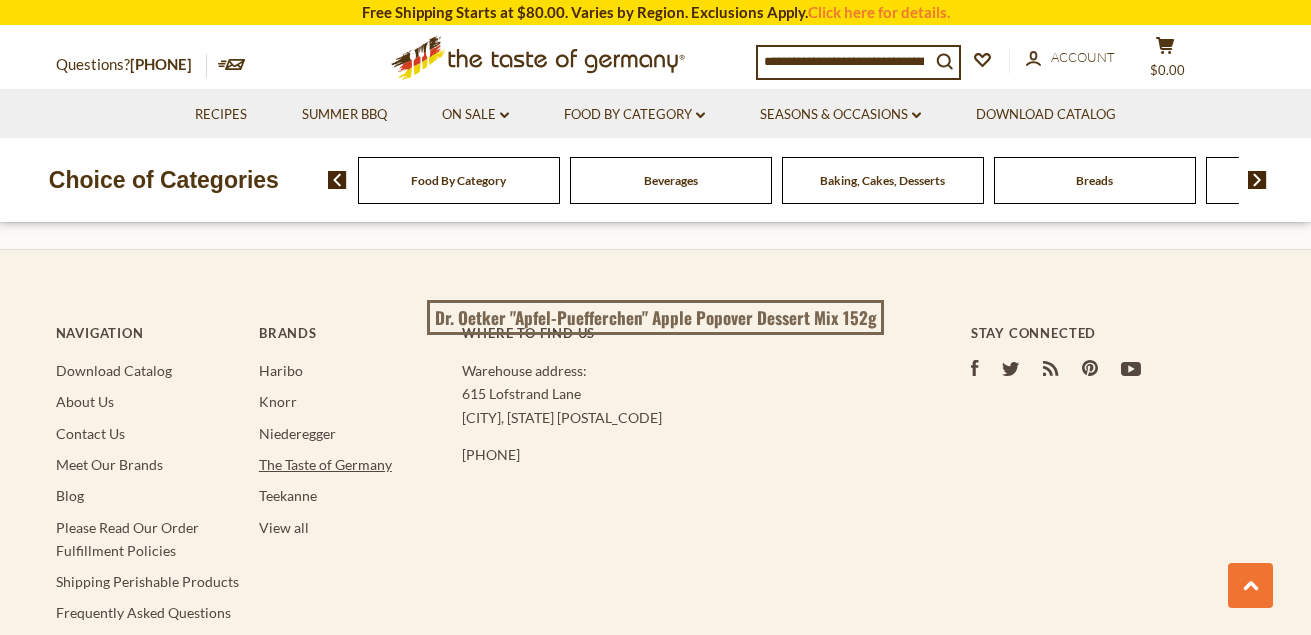 click on "The Taste of Germany" at bounding box center (325, 464) 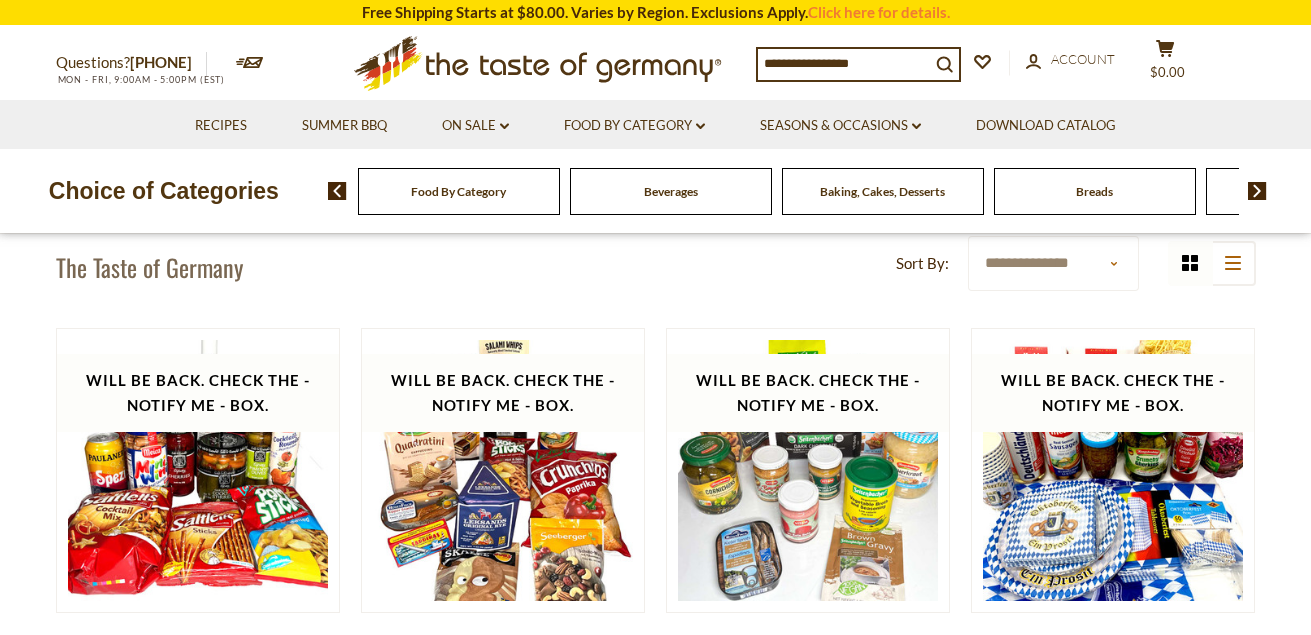 scroll, scrollTop: 0, scrollLeft: 0, axis: both 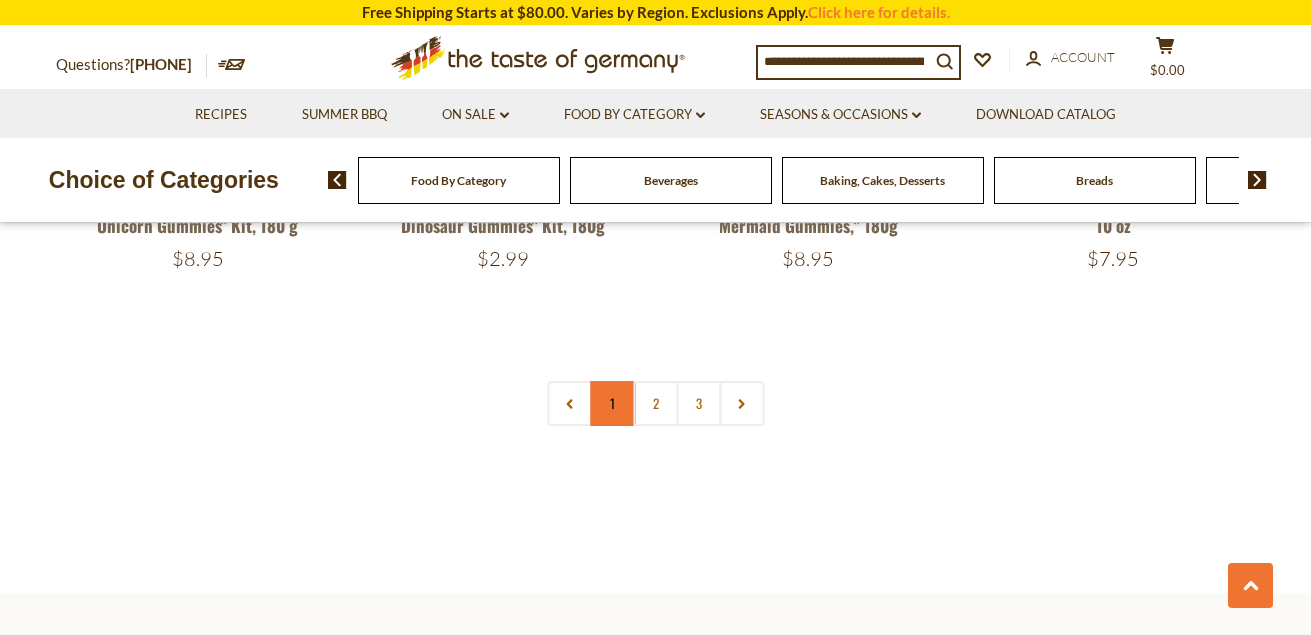 click on "1" at bounding box center [612, 403] 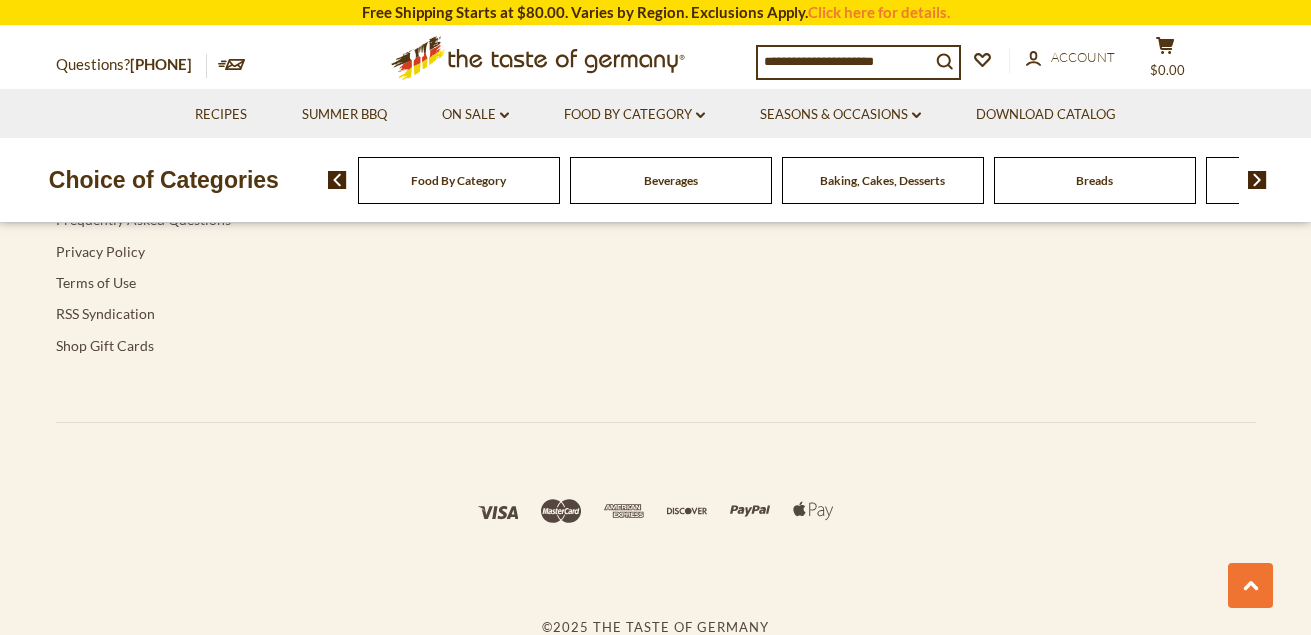 scroll, scrollTop: 5536, scrollLeft: 0, axis: vertical 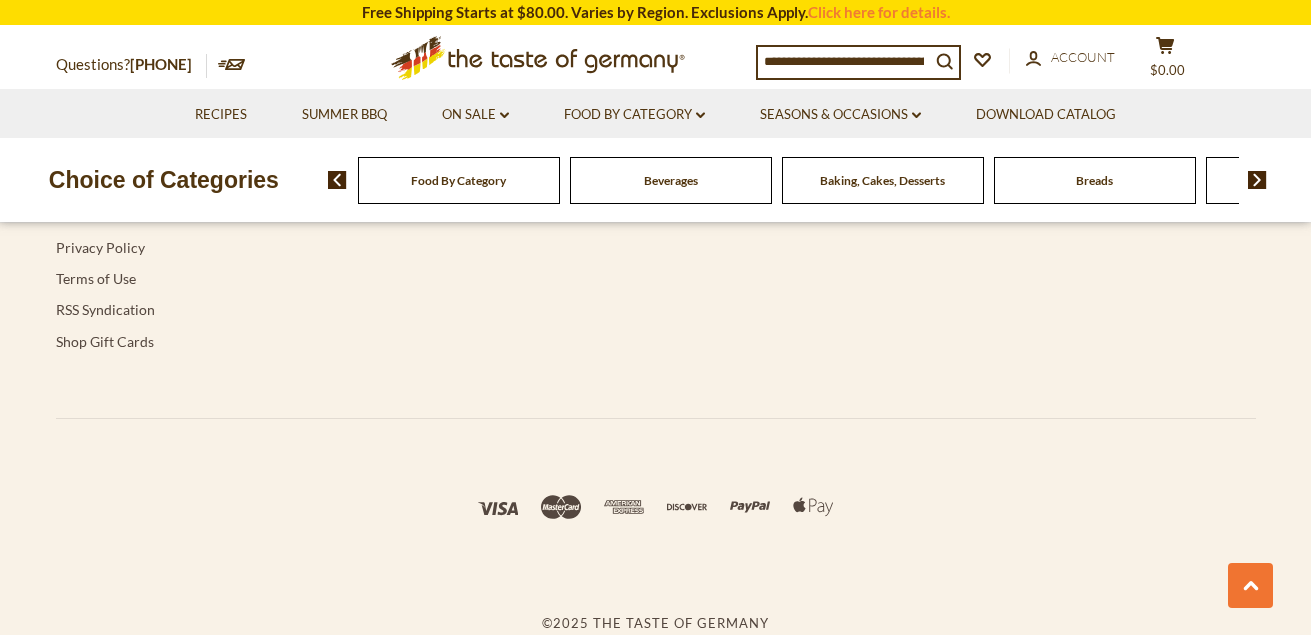 click at bounding box center (1257, 180) 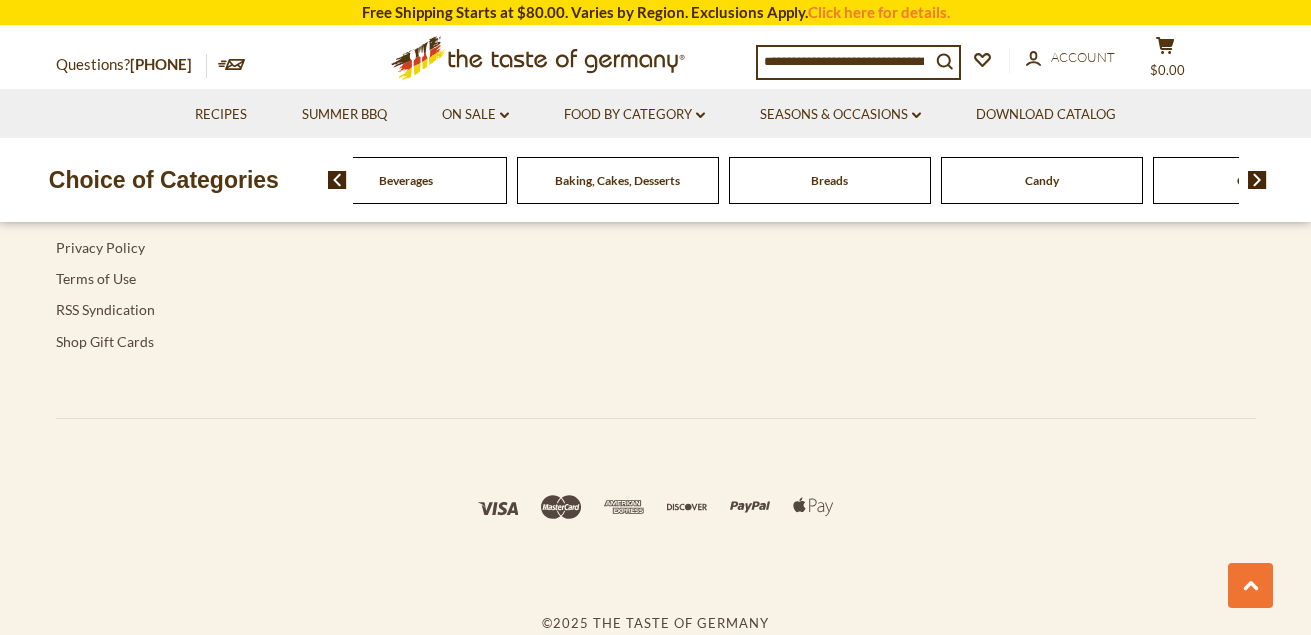 click at bounding box center (1257, 180) 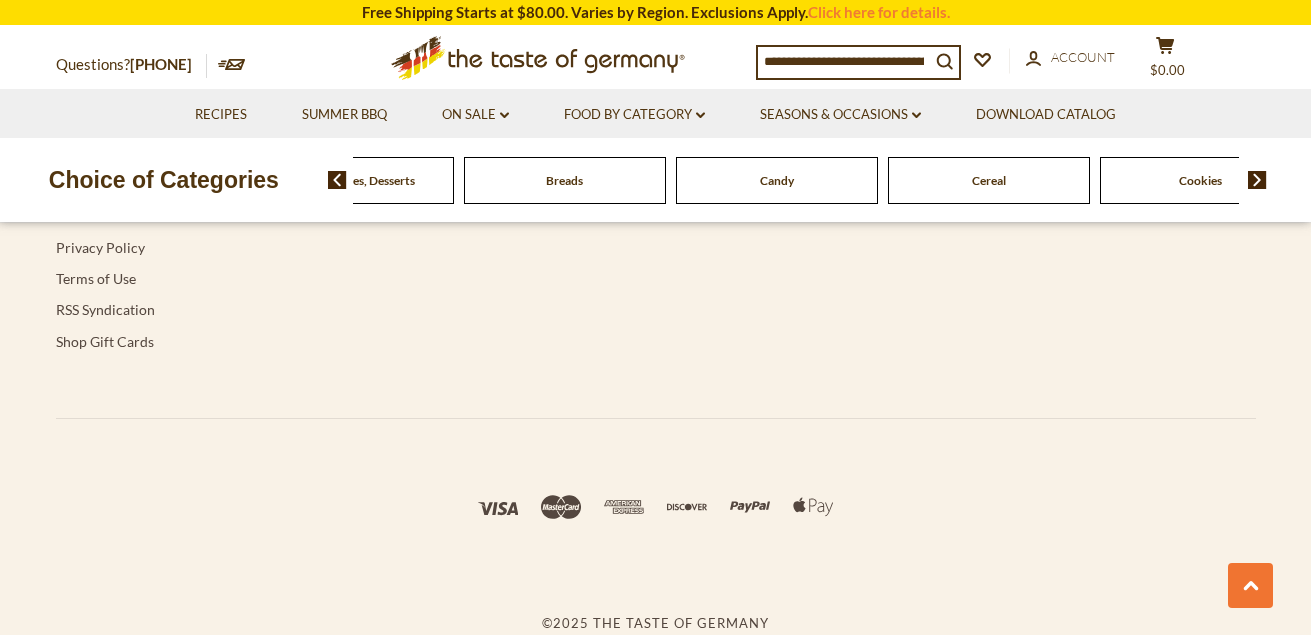 click at bounding box center (1257, 180) 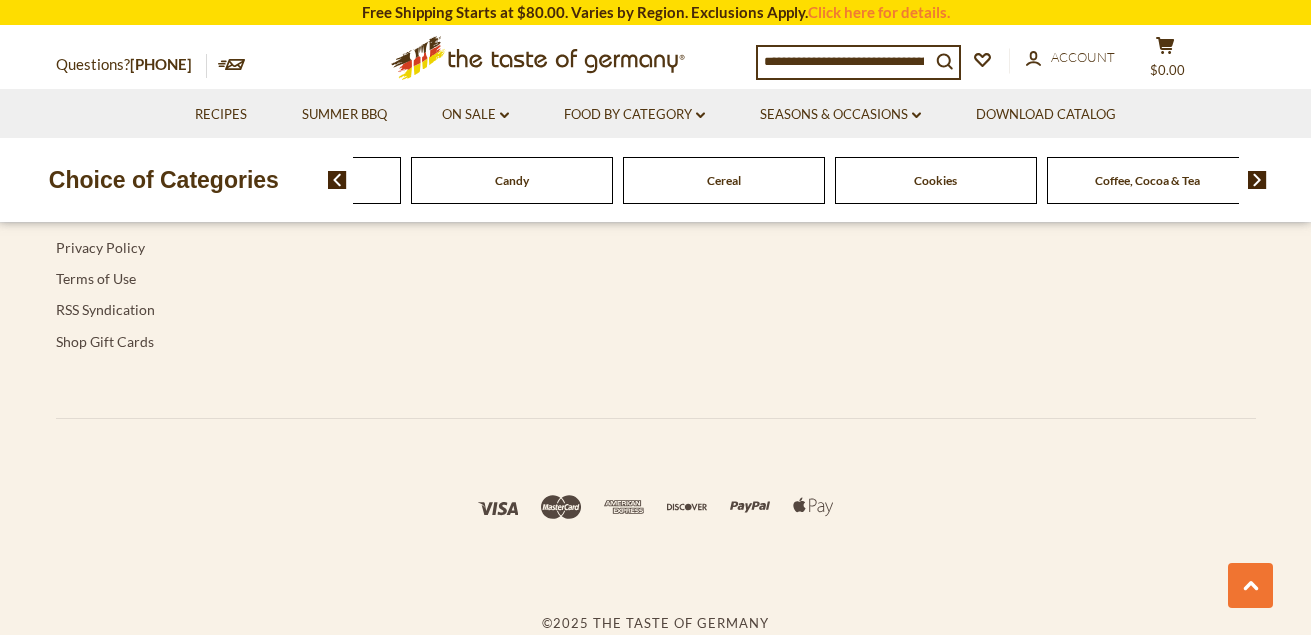 click on "Cookies" at bounding box center [-336, 180] 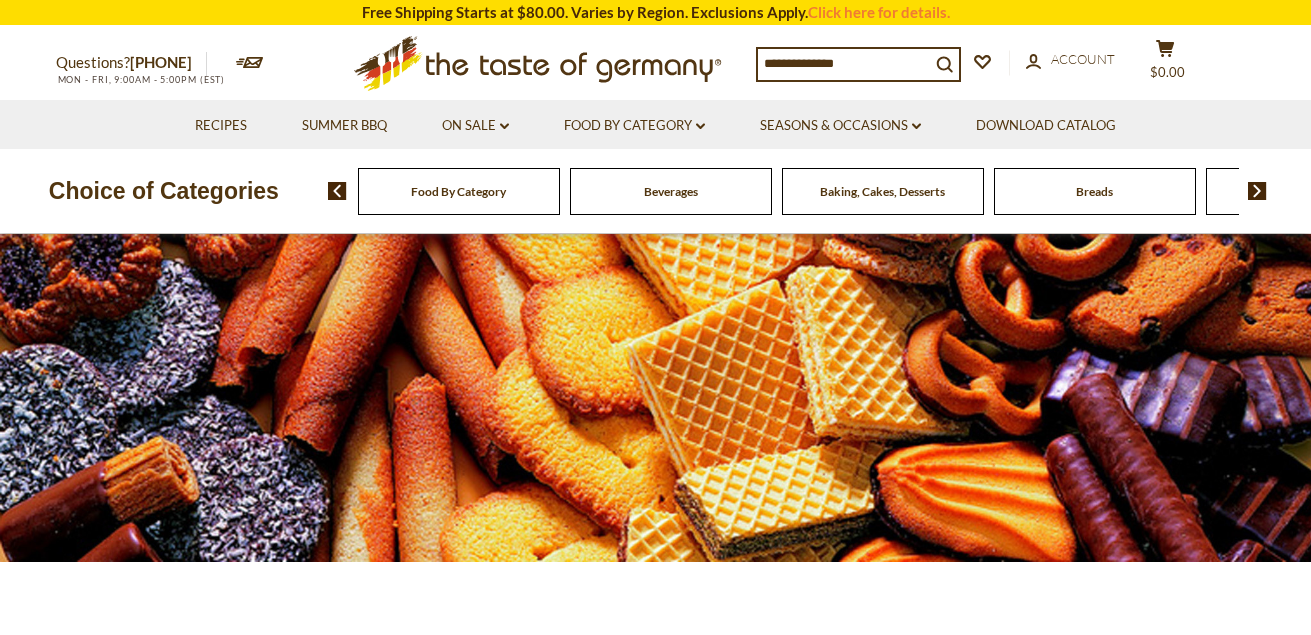 scroll, scrollTop: 0, scrollLeft: 0, axis: both 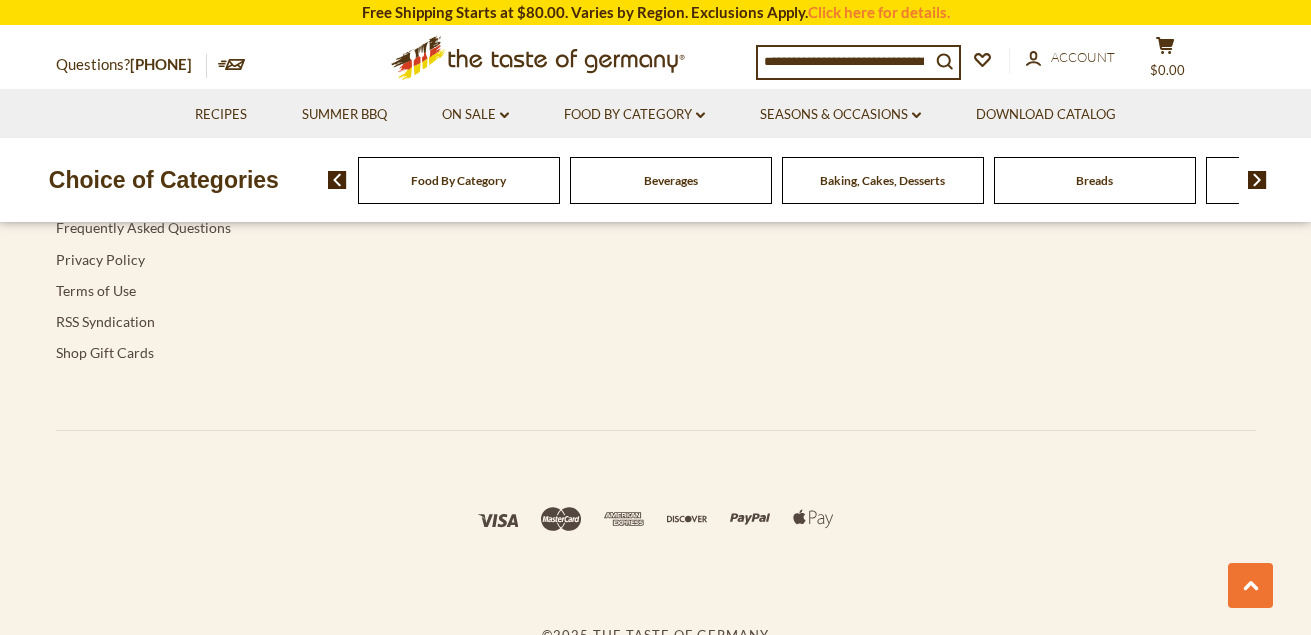 click at bounding box center [1257, 180] 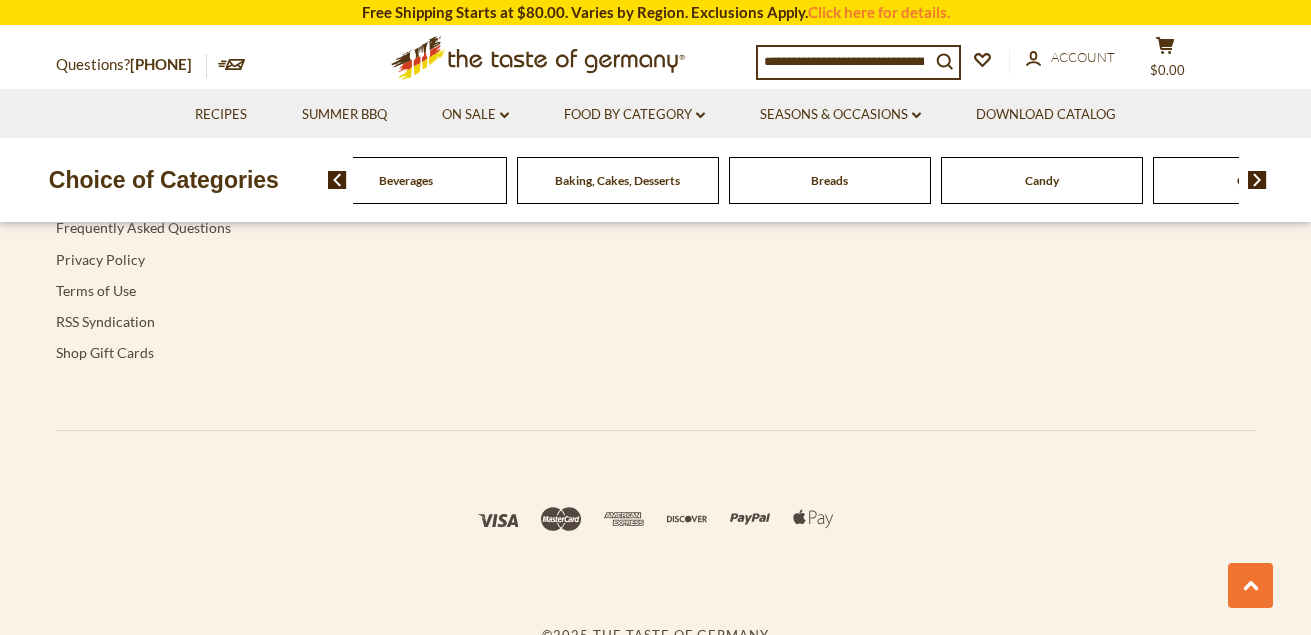 click at bounding box center (1257, 180) 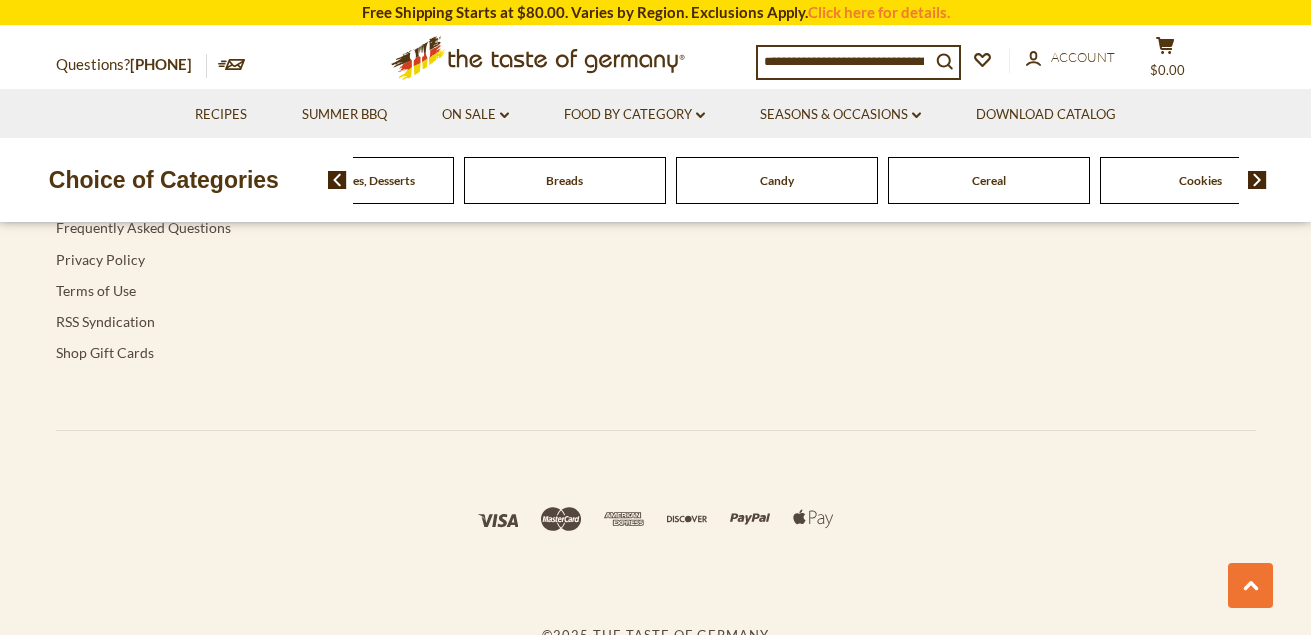 click at bounding box center [1257, 180] 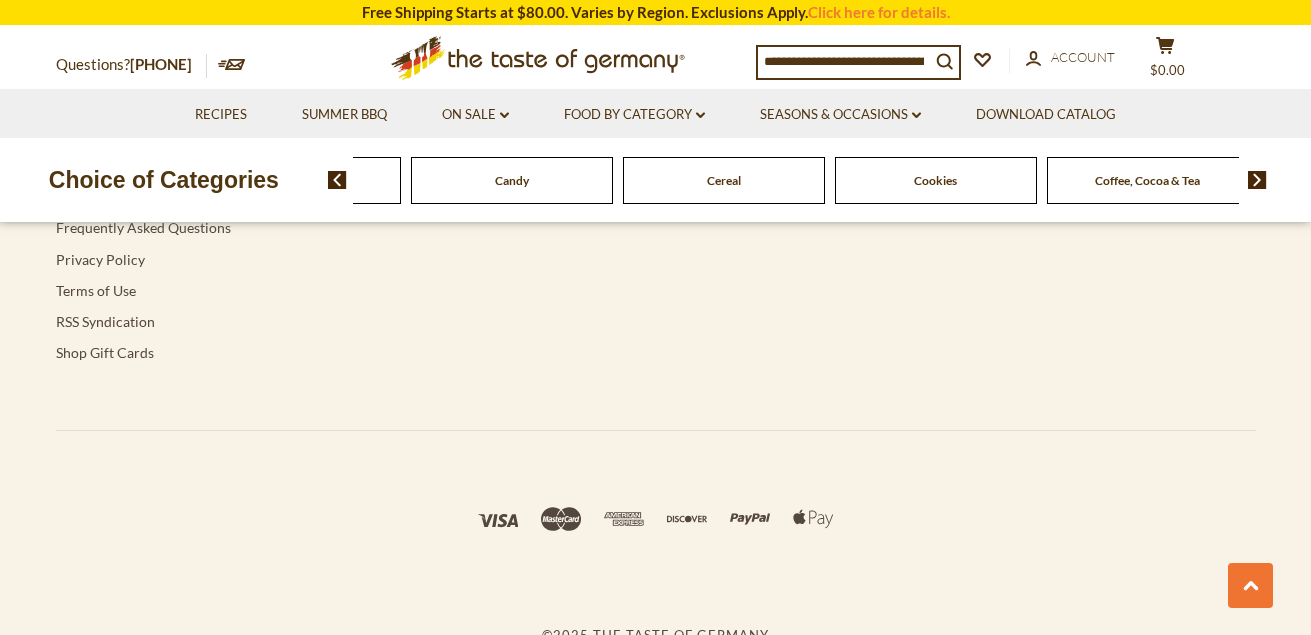 click at bounding box center [1257, 180] 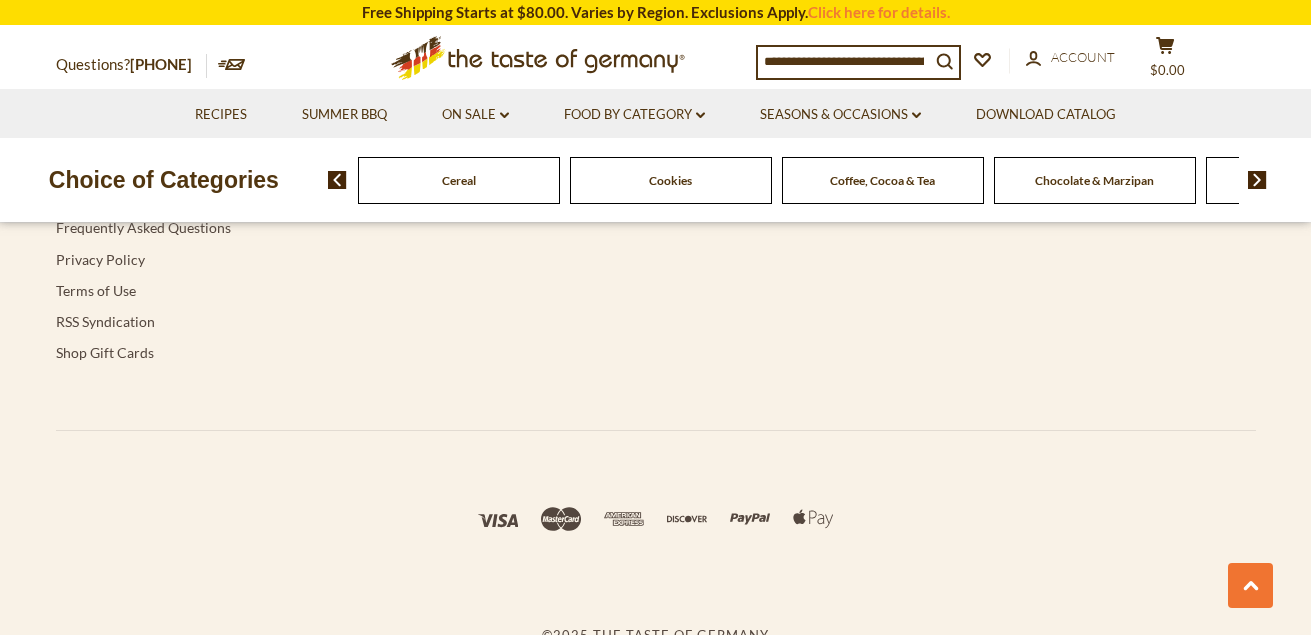 click at bounding box center [1257, 180] 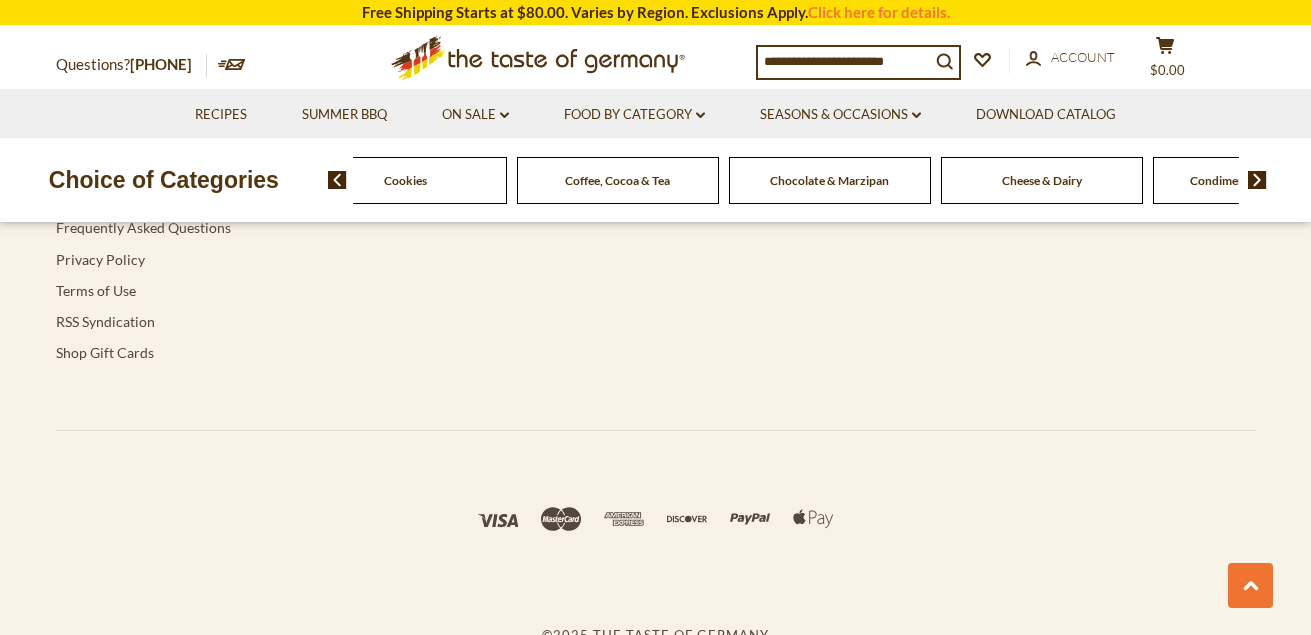click at bounding box center [1257, 180] 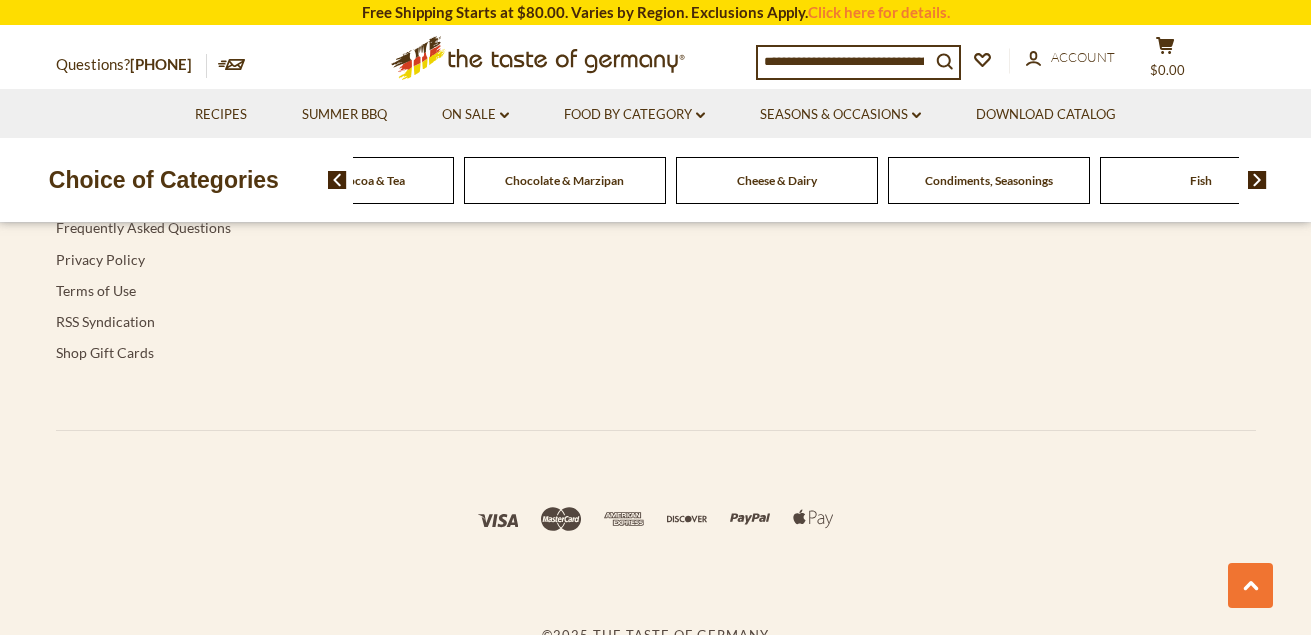 click at bounding box center [1257, 180] 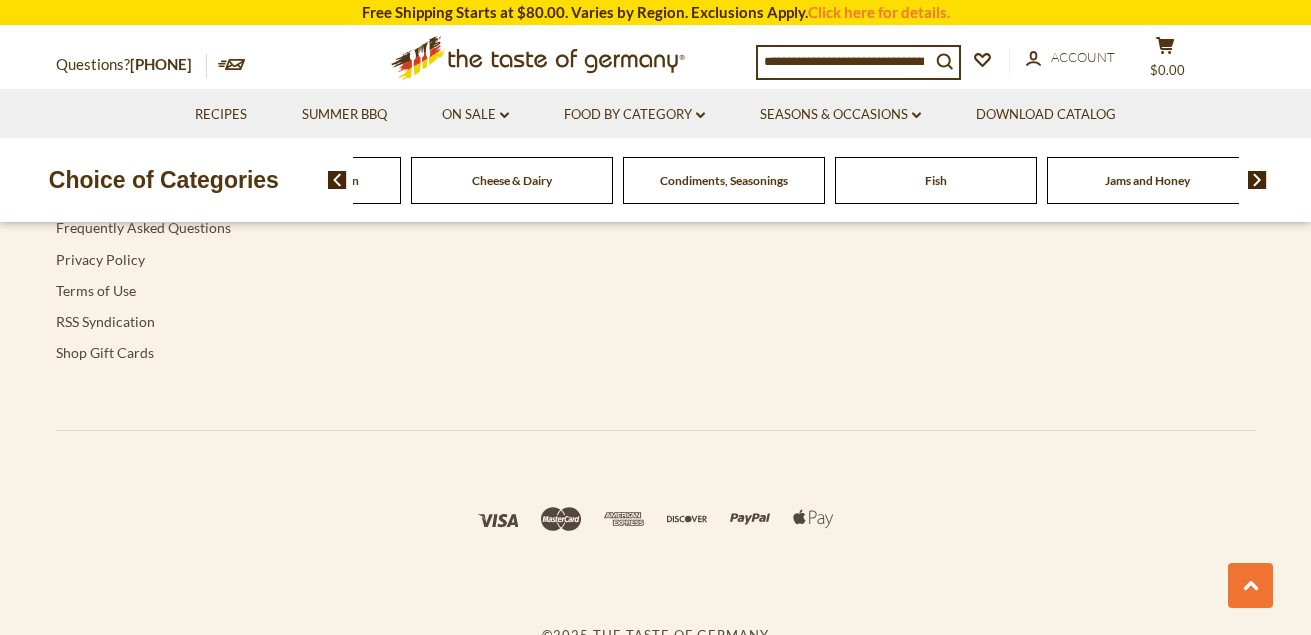 click at bounding box center (1257, 180) 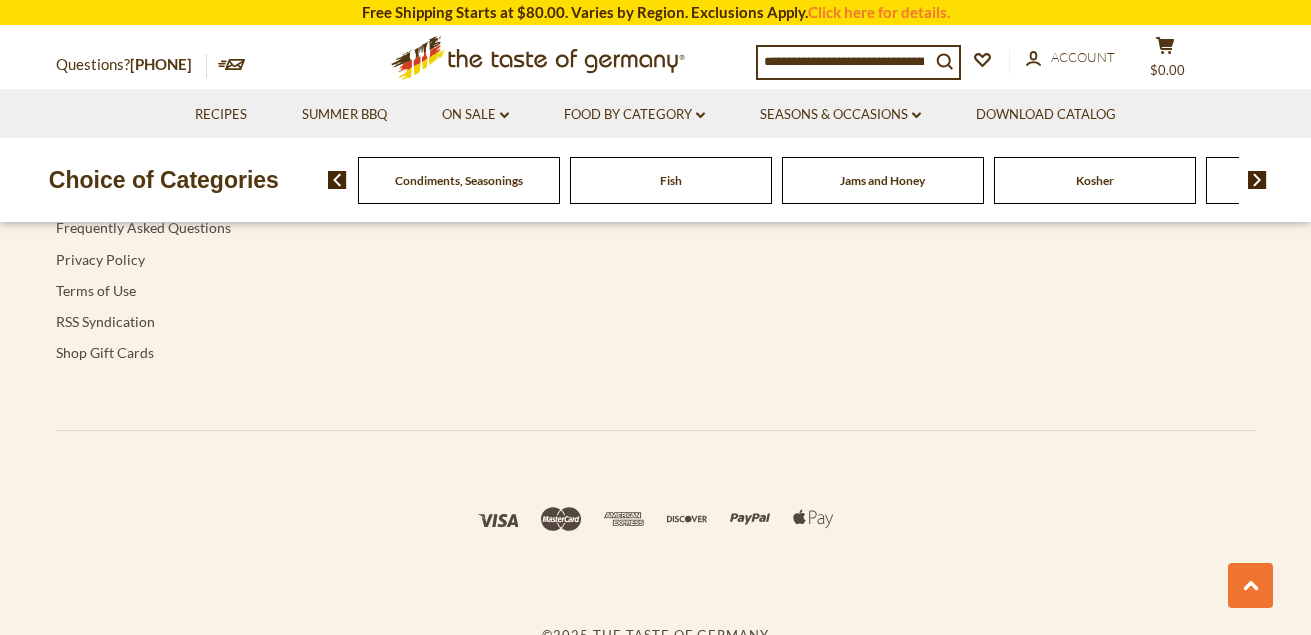 click on "Fish" at bounding box center (-1661, 180) 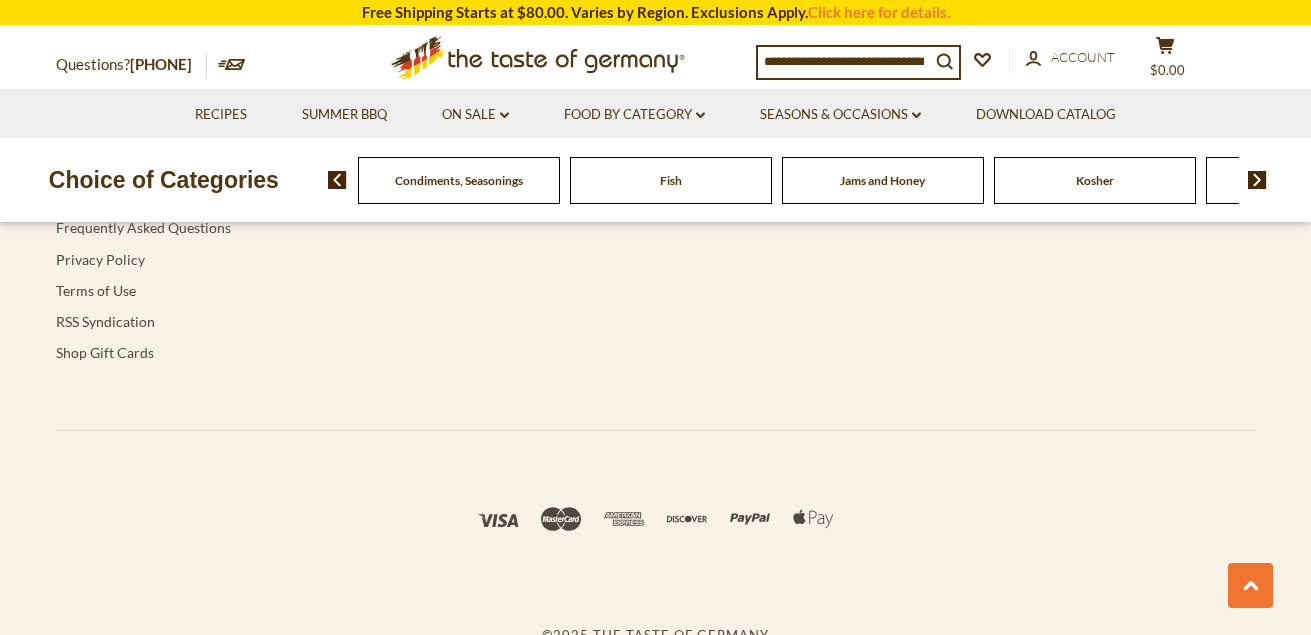 click on "Fish" at bounding box center [-1661, 180] 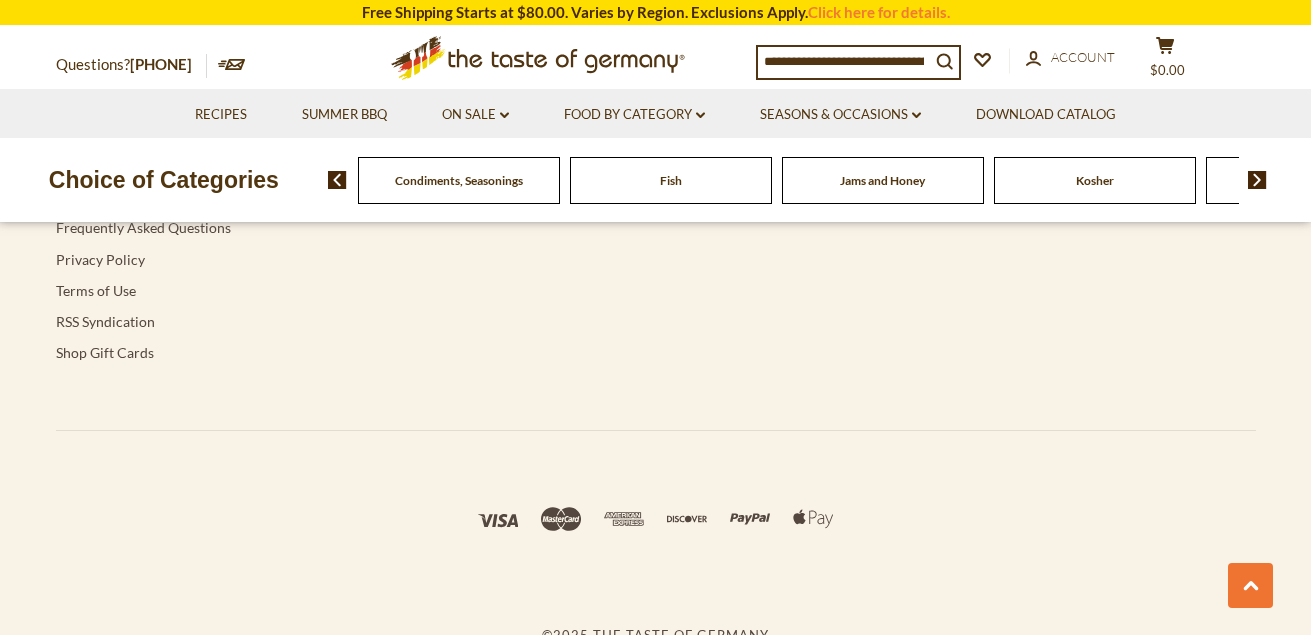 click on "Kosher" at bounding box center [1095, 180] 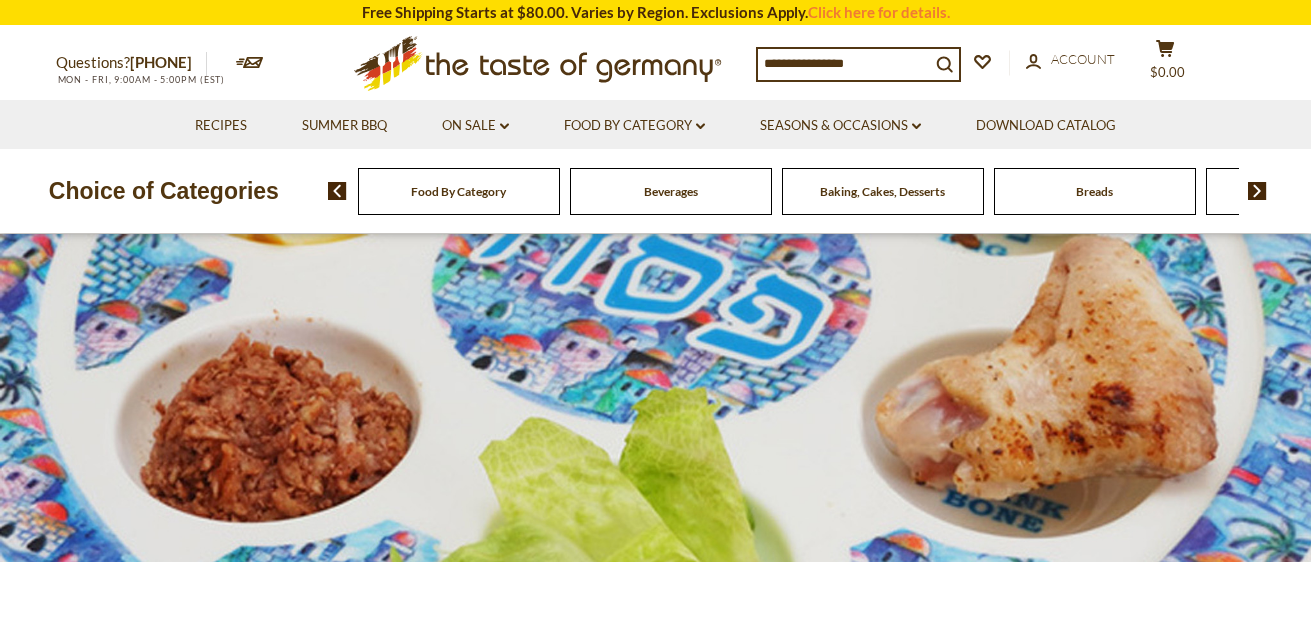 scroll, scrollTop: 0, scrollLeft: 0, axis: both 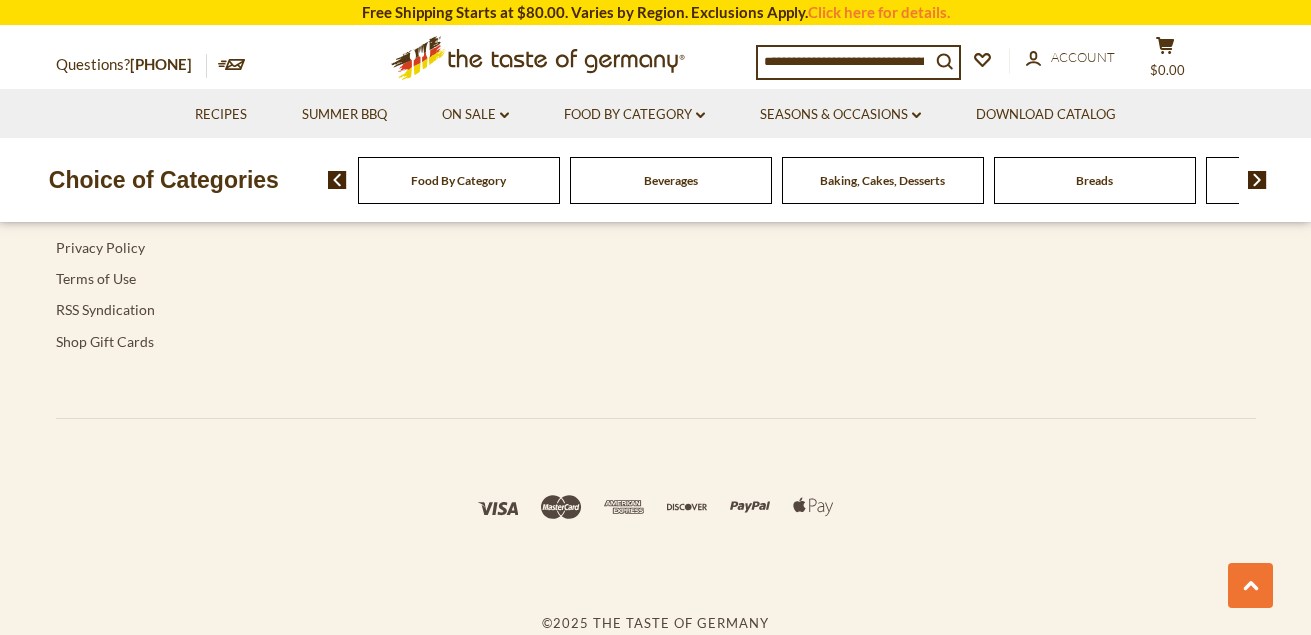 click at bounding box center (1257, 180) 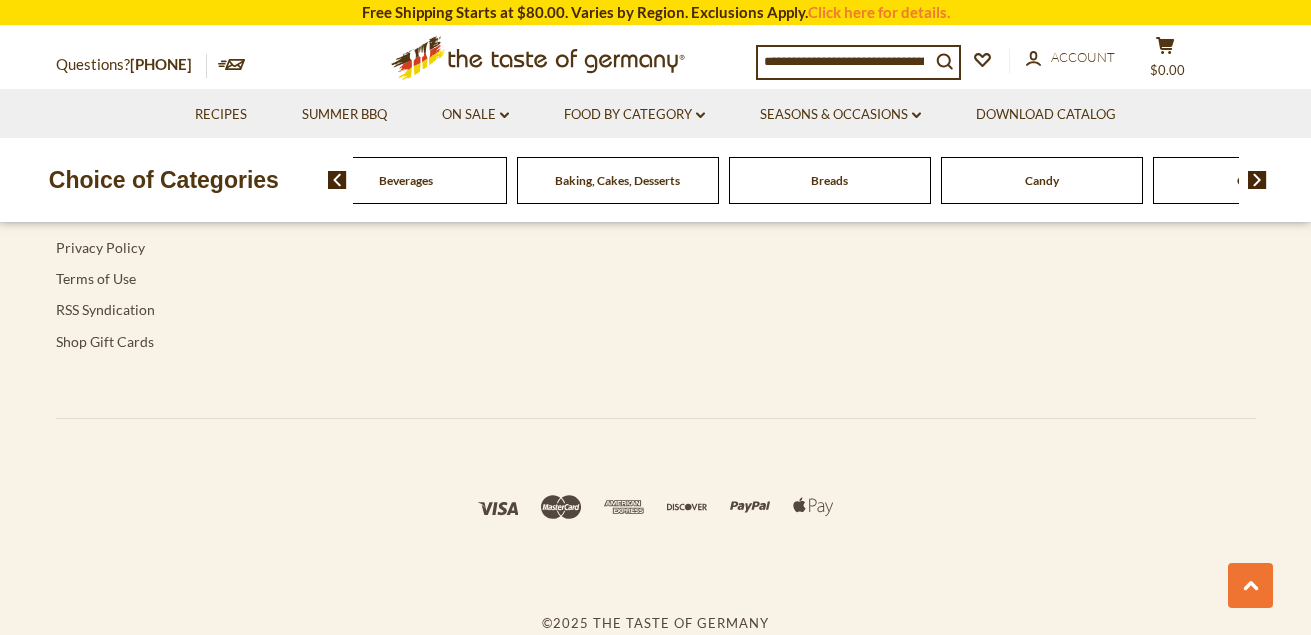 click at bounding box center (1257, 180) 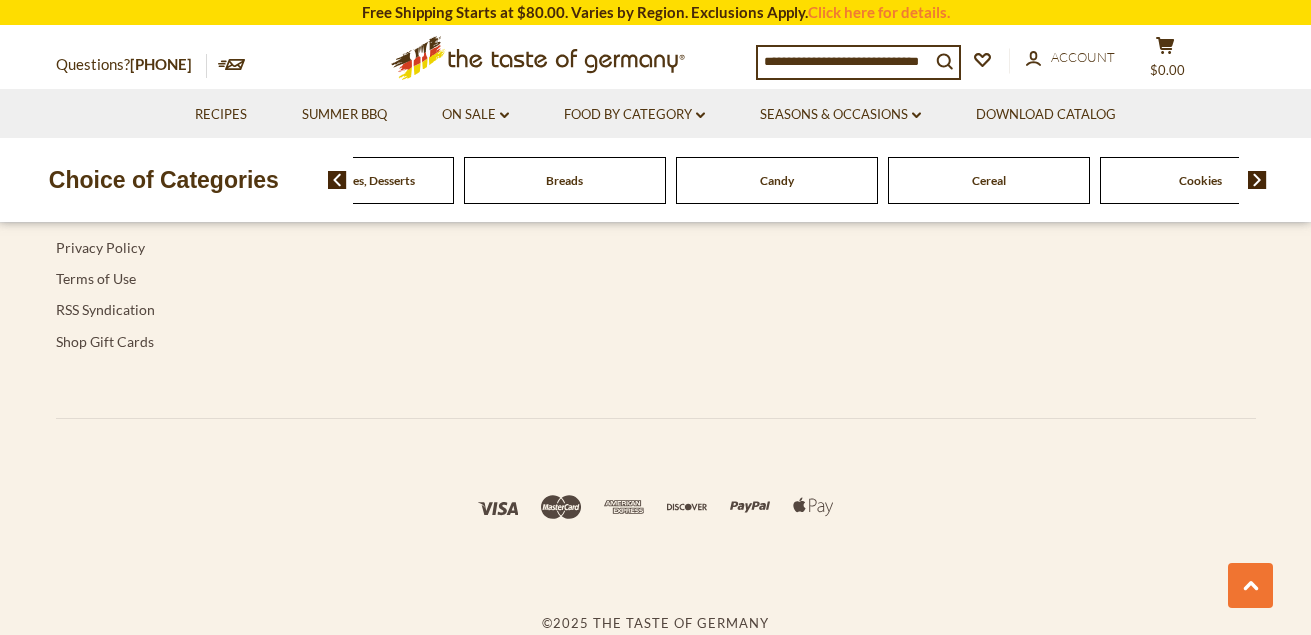 click at bounding box center [1257, 180] 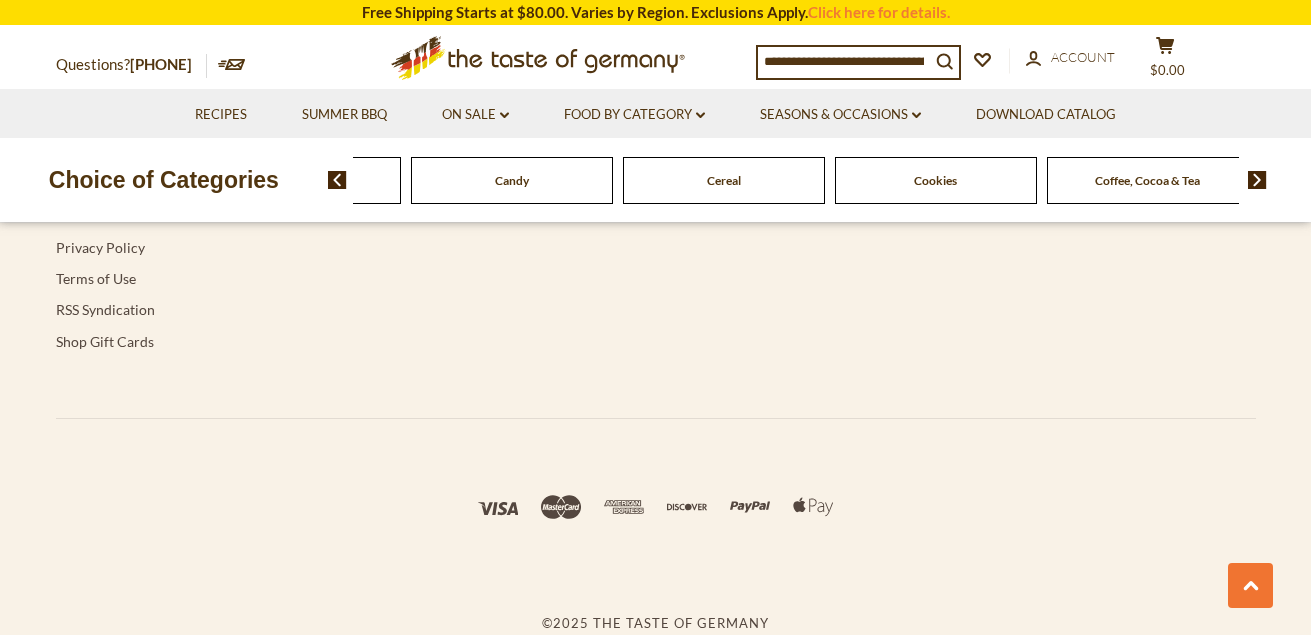 click at bounding box center [1257, 180] 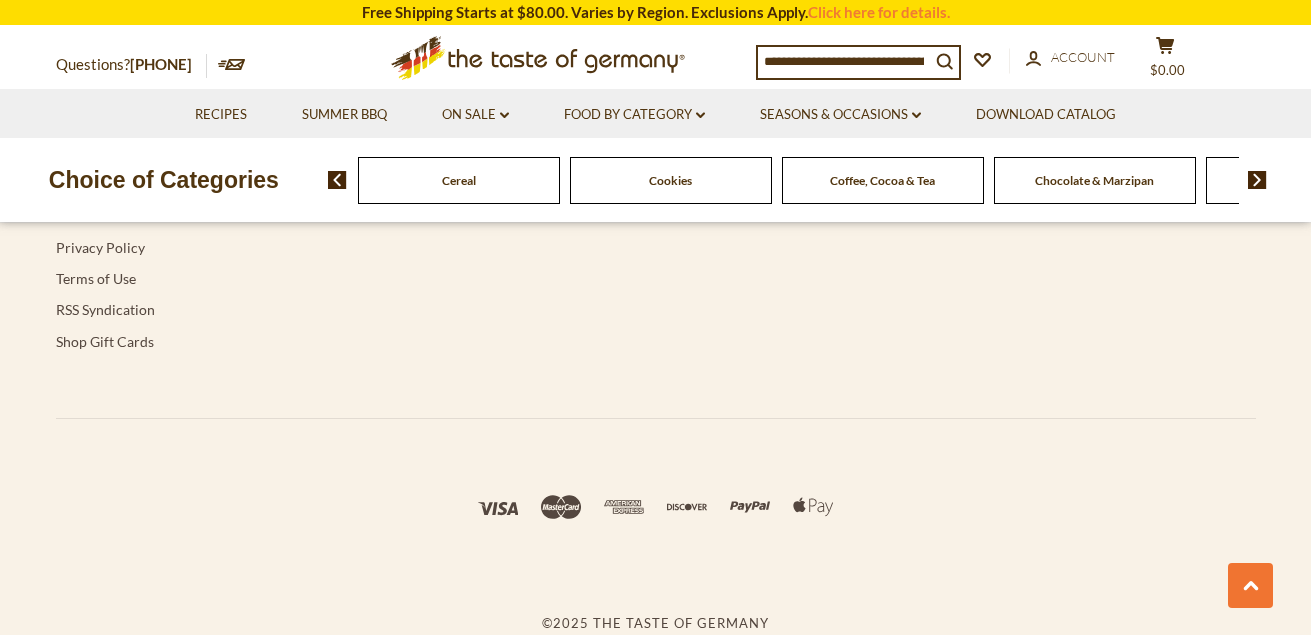 click at bounding box center (1257, 180) 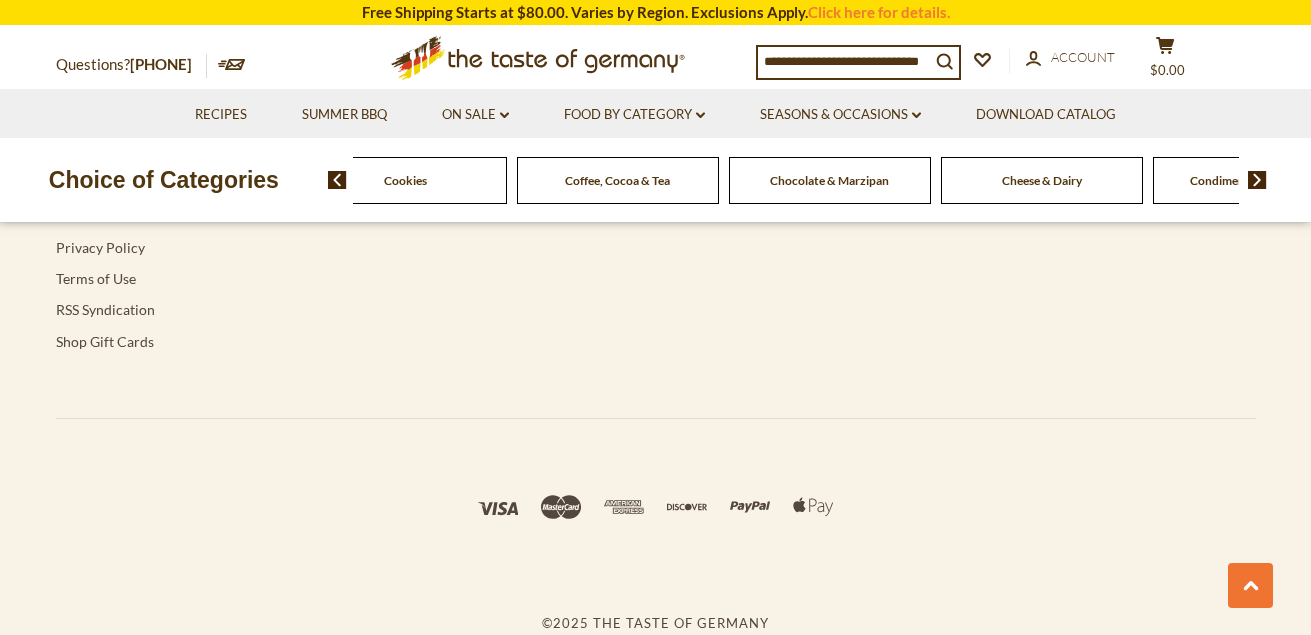 click at bounding box center (1257, 180) 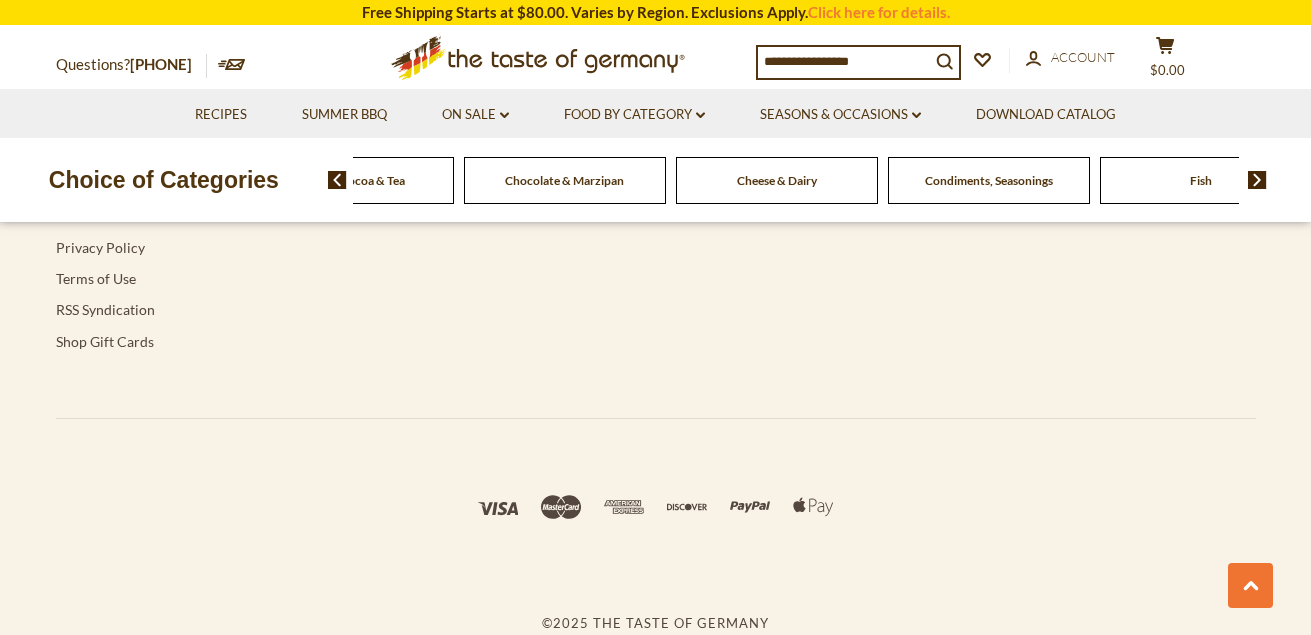 click on "Cheese & Dairy" at bounding box center [777, 180] 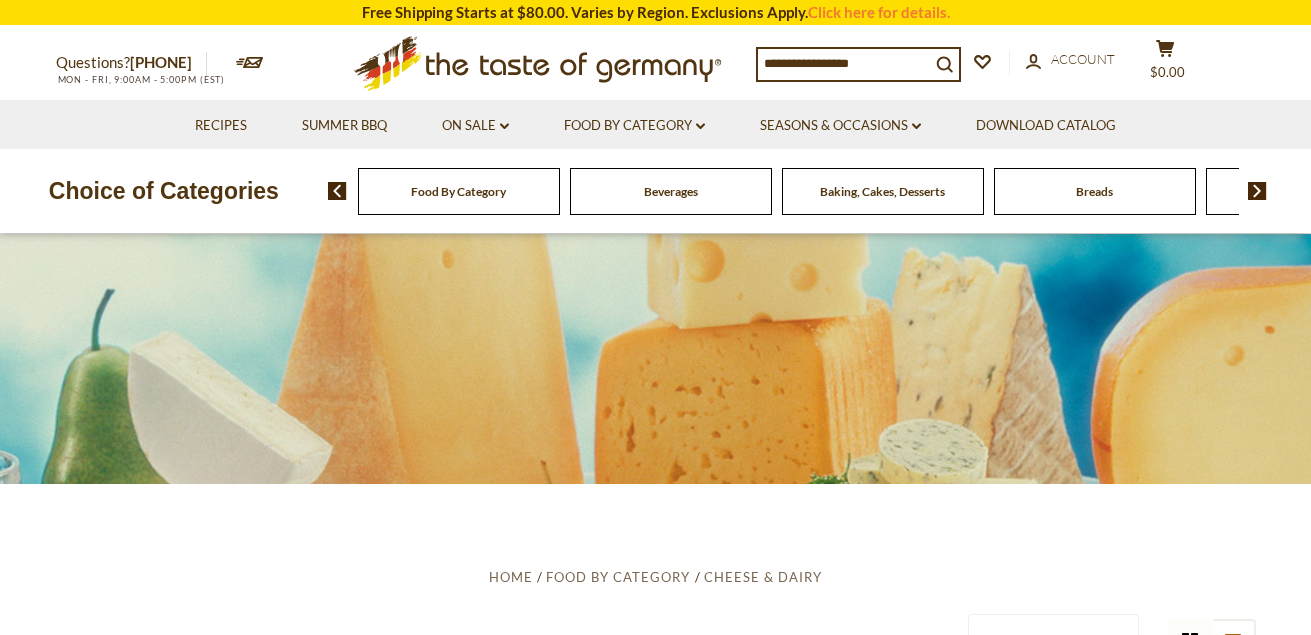scroll, scrollTop: 0, scrollLeft: 0, axis: both 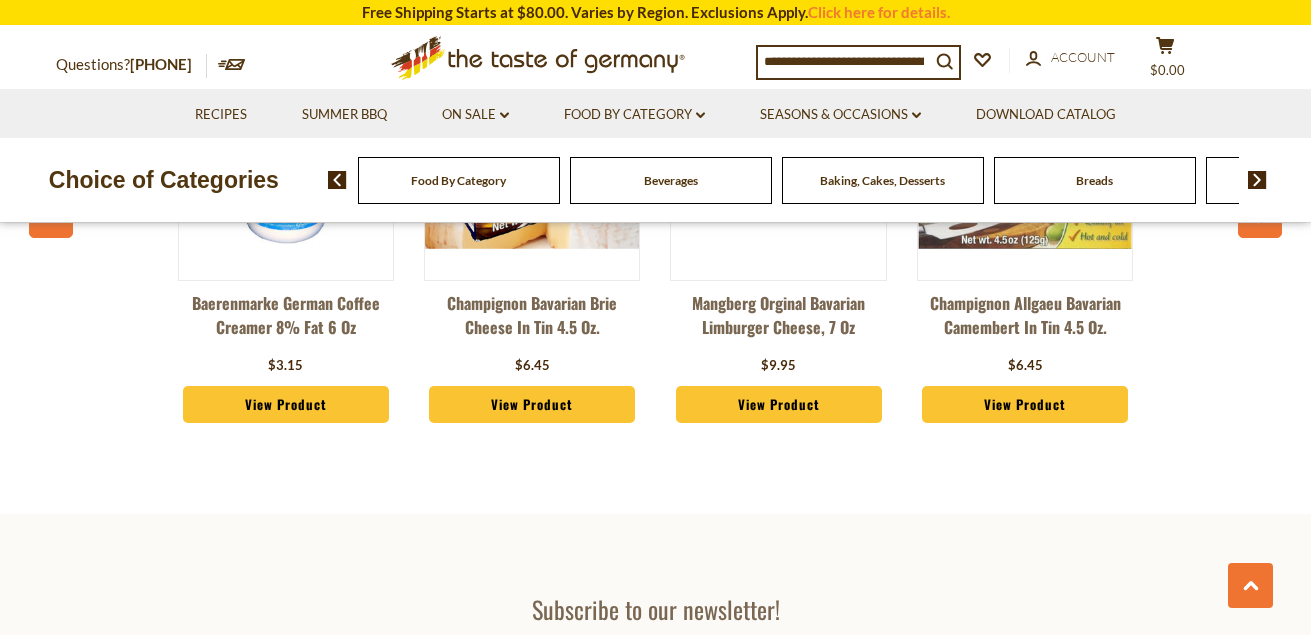 click on "View Product" at bounding box center (779, 405) 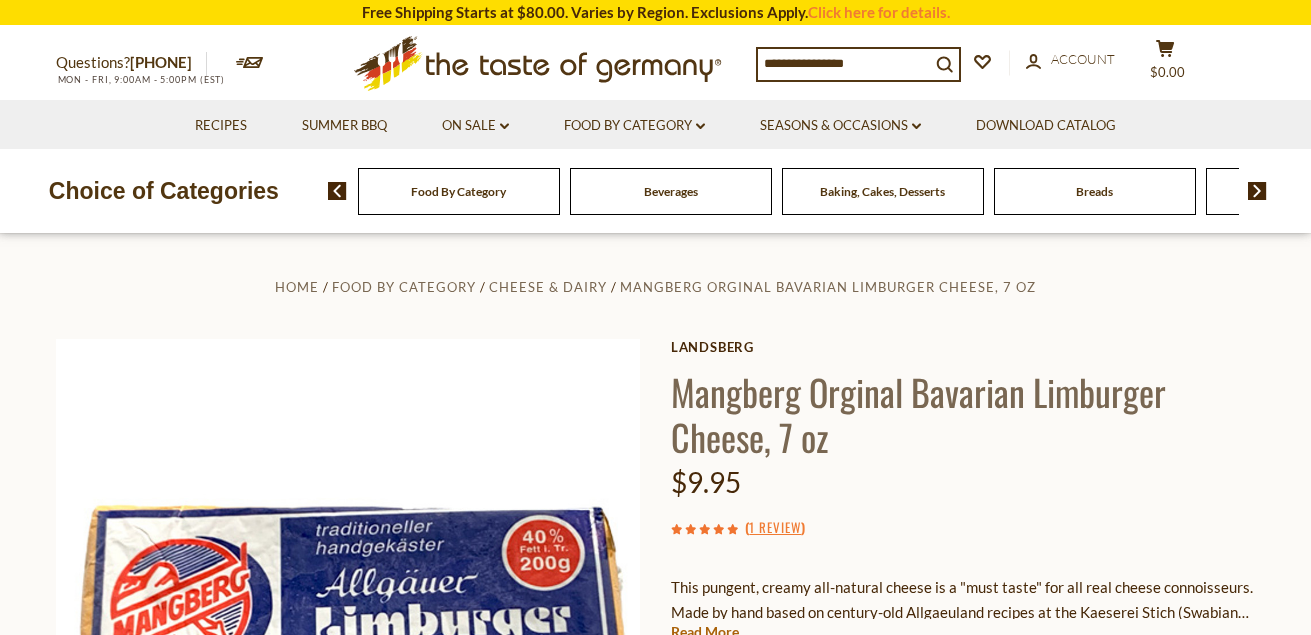 scroll, scrollTop: 0, scrollLeft: 0, axis: both 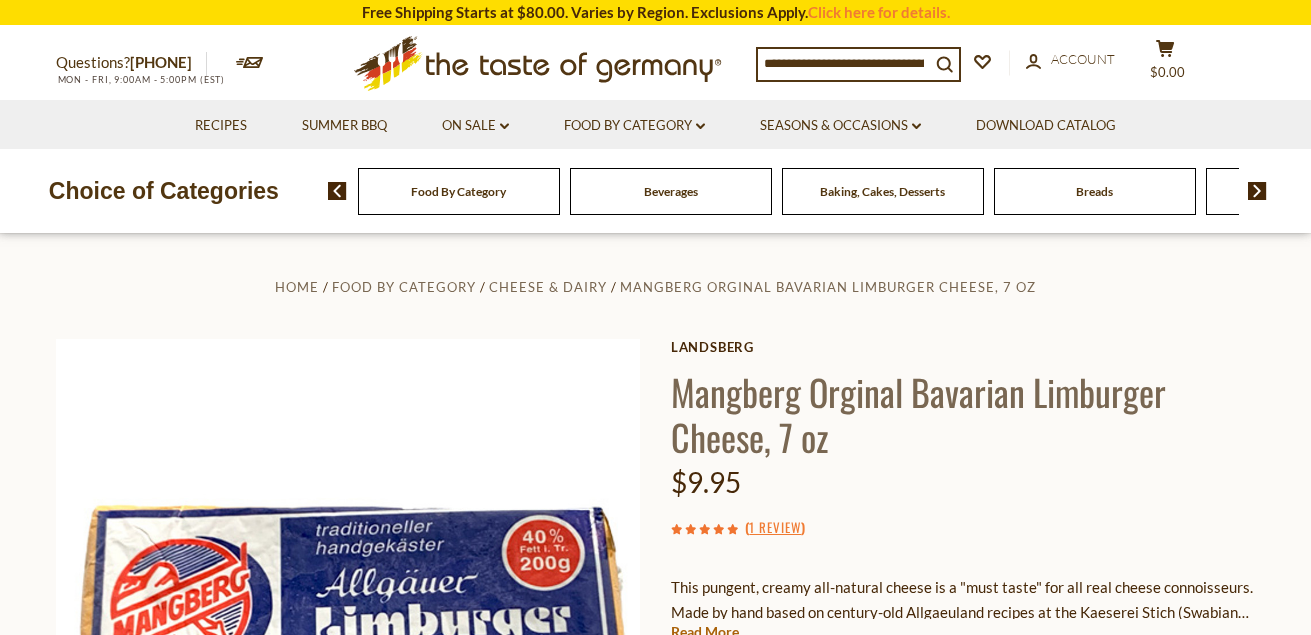 click at bounding box center (1257, 191) 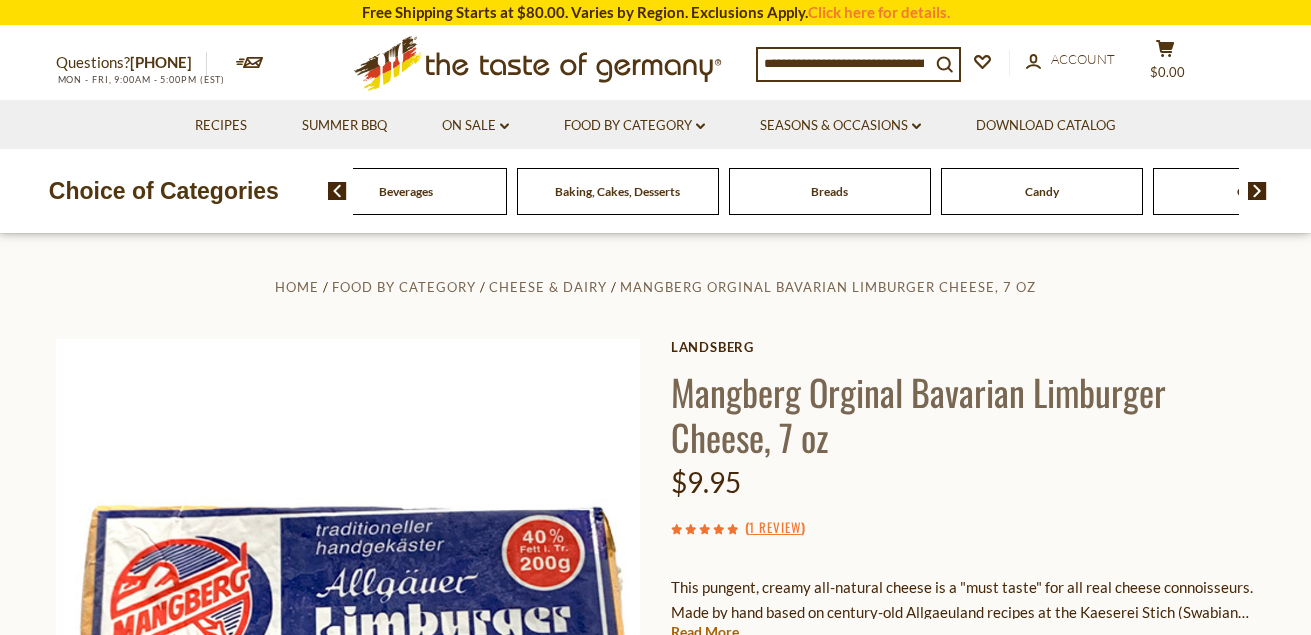 click at bounding box center [1257, 191] 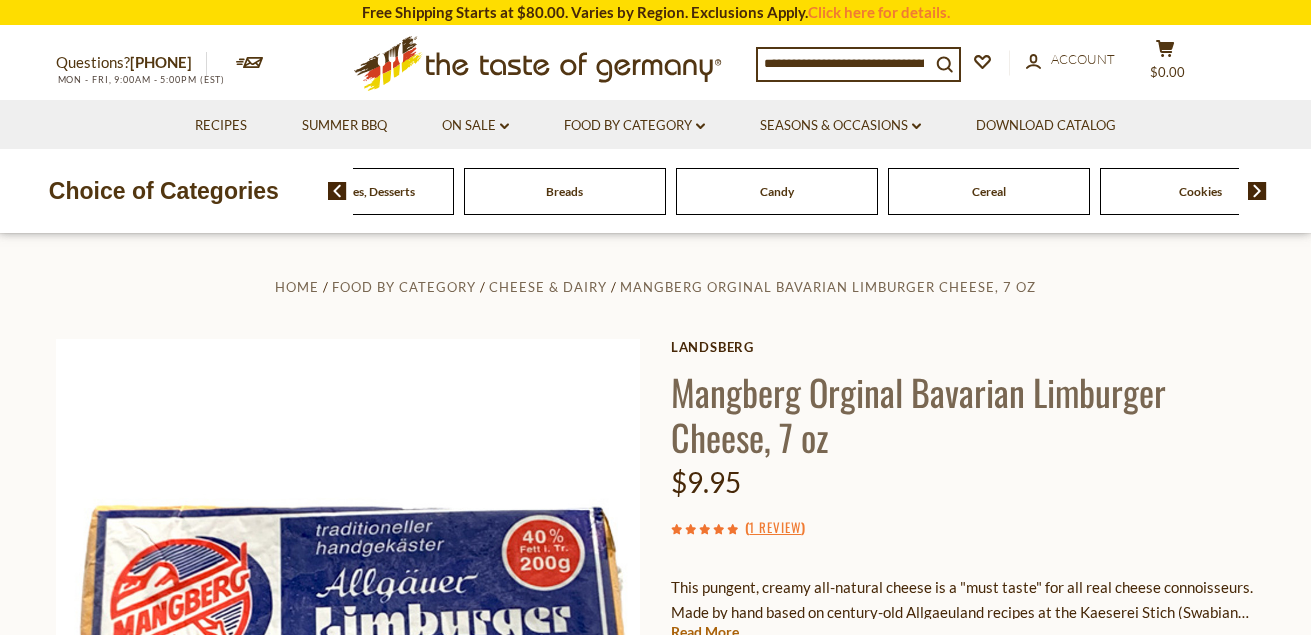 click at bounding box center [1257, 191] 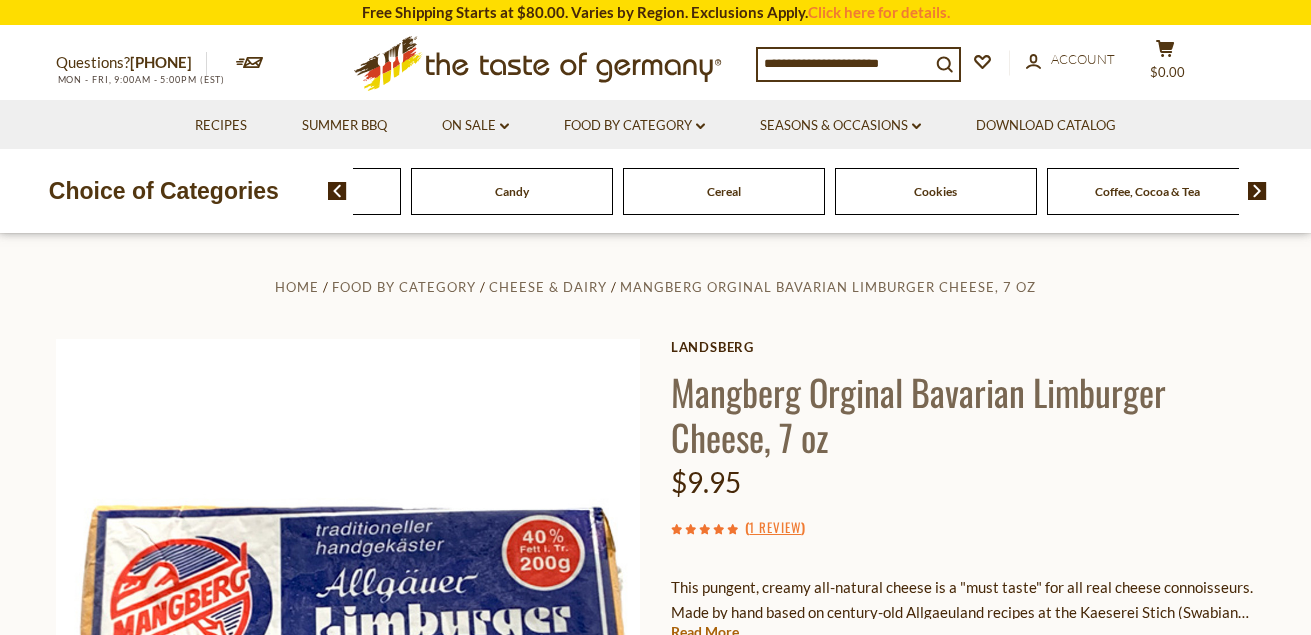 click at bounding box center [1257, 191] 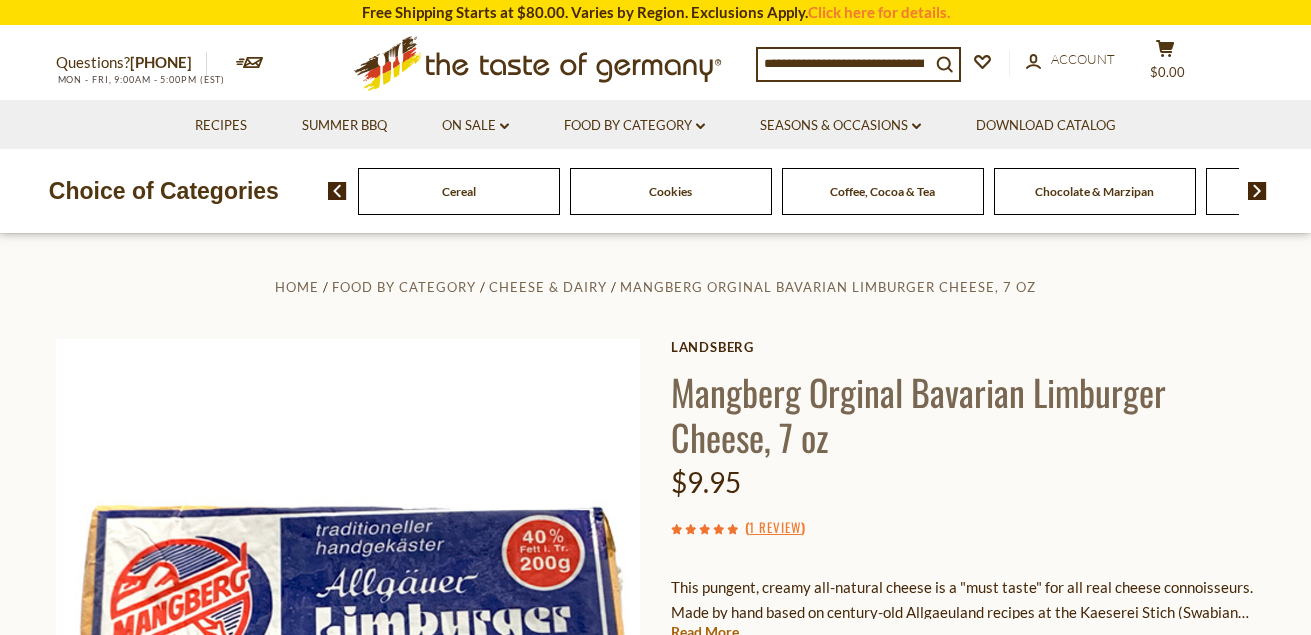 click at bounding box center (1257, 191) 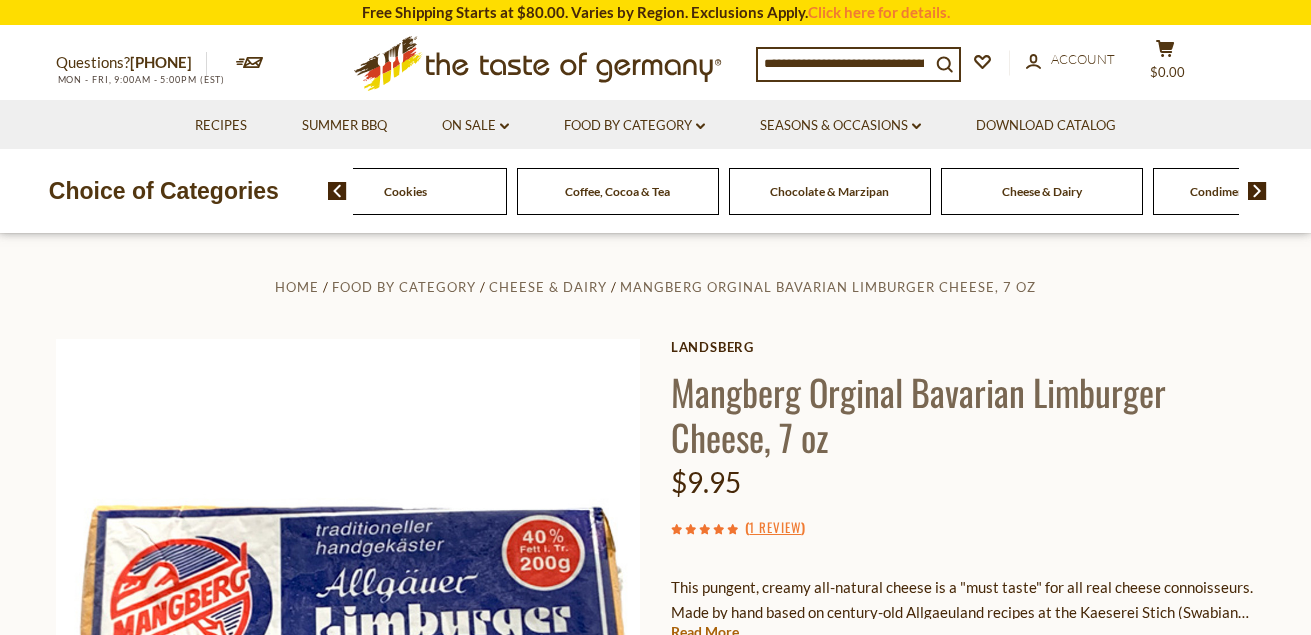 click at bounding box center [1257, 191] 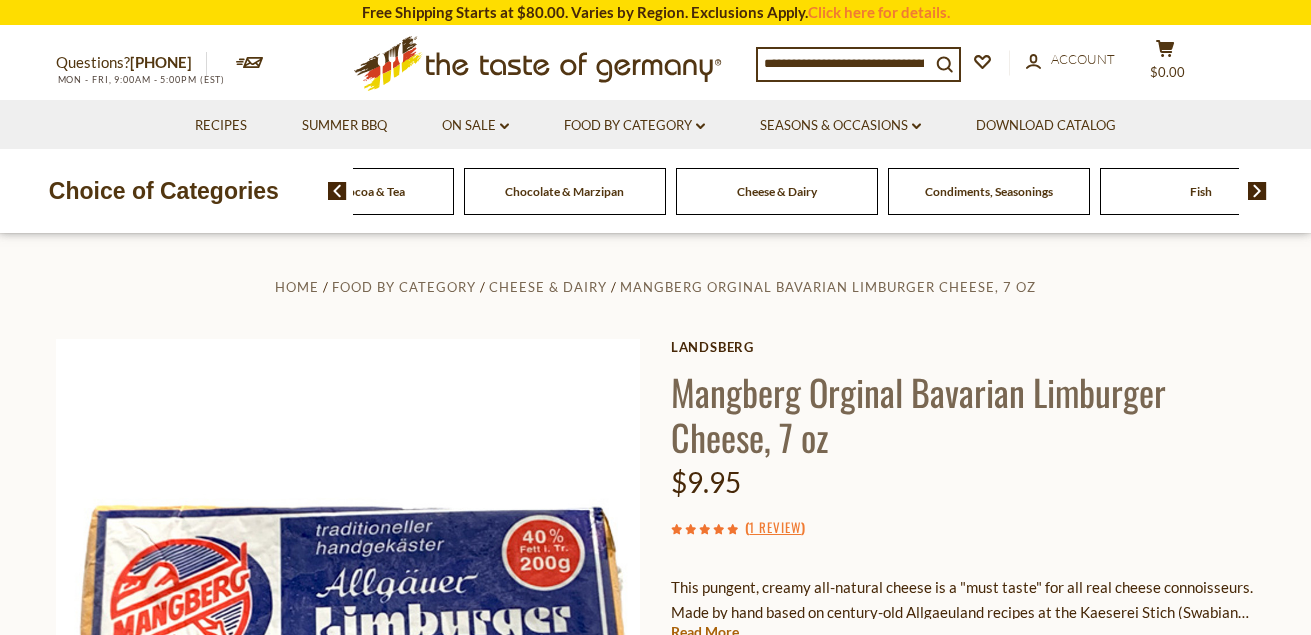 click on "Fish" at bounding box center (-1131, 191) 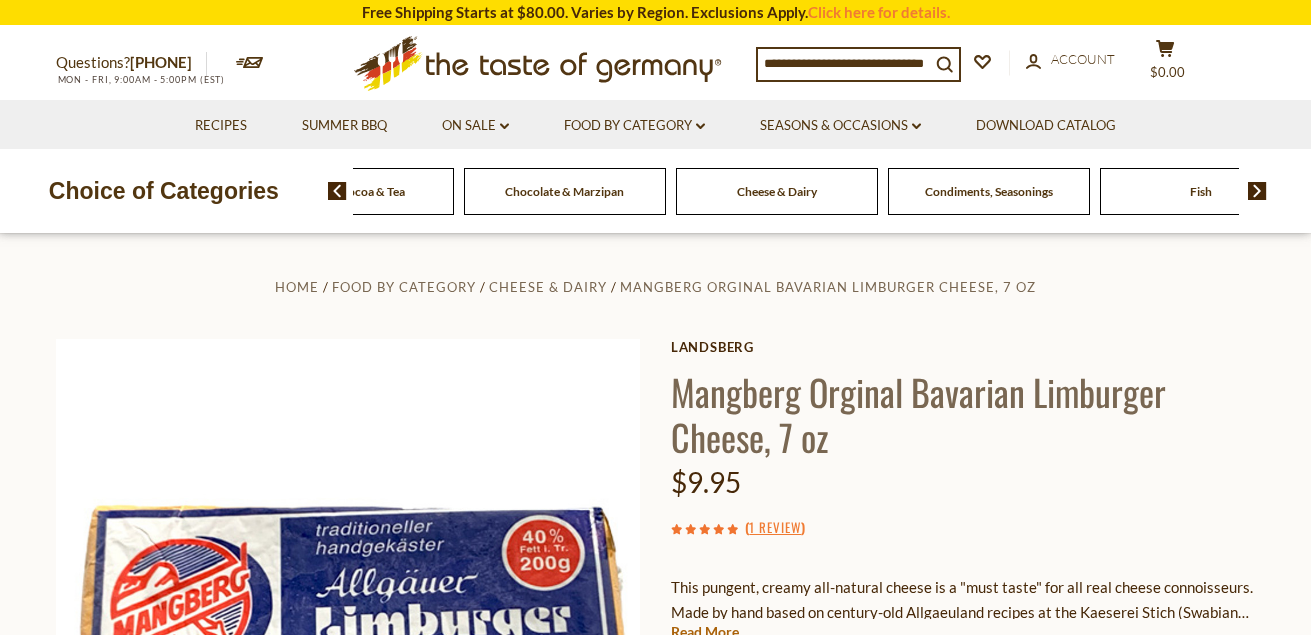 click at bounding box center (1257, 191) 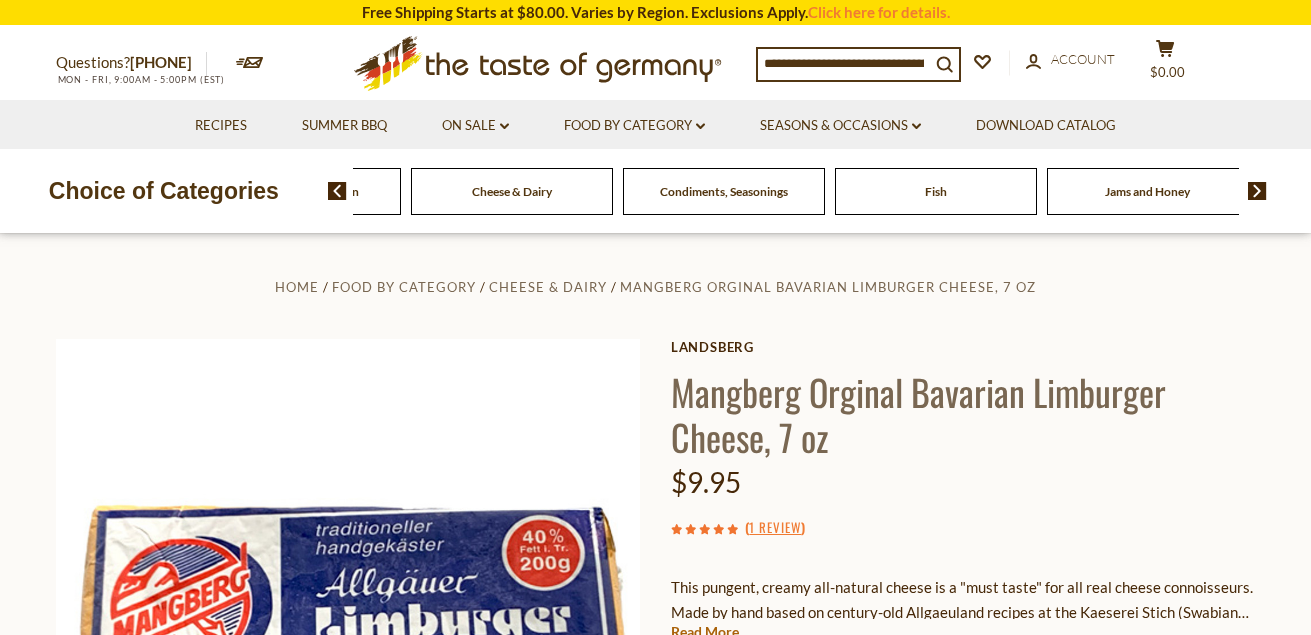 click on "Fish" at bounding box center [-1396, 191] 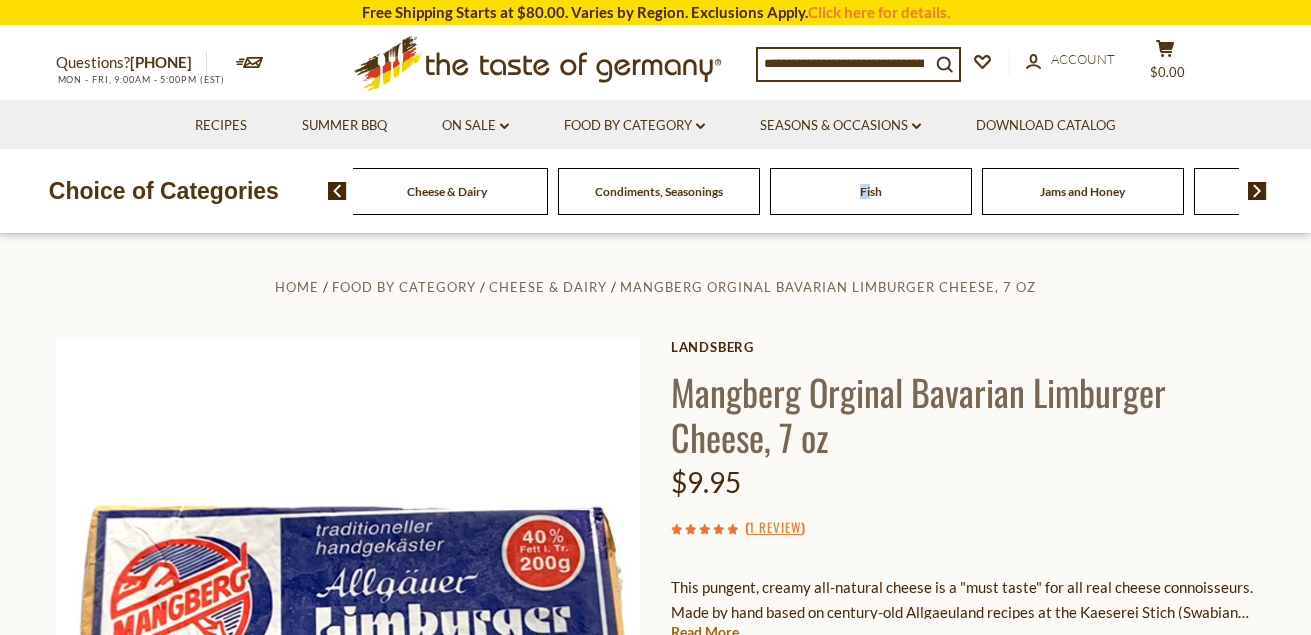 drag, startPoint x: 937, startPoint y: 204, endPoint x: 783, endPoint y: 190, distance: 154.63506 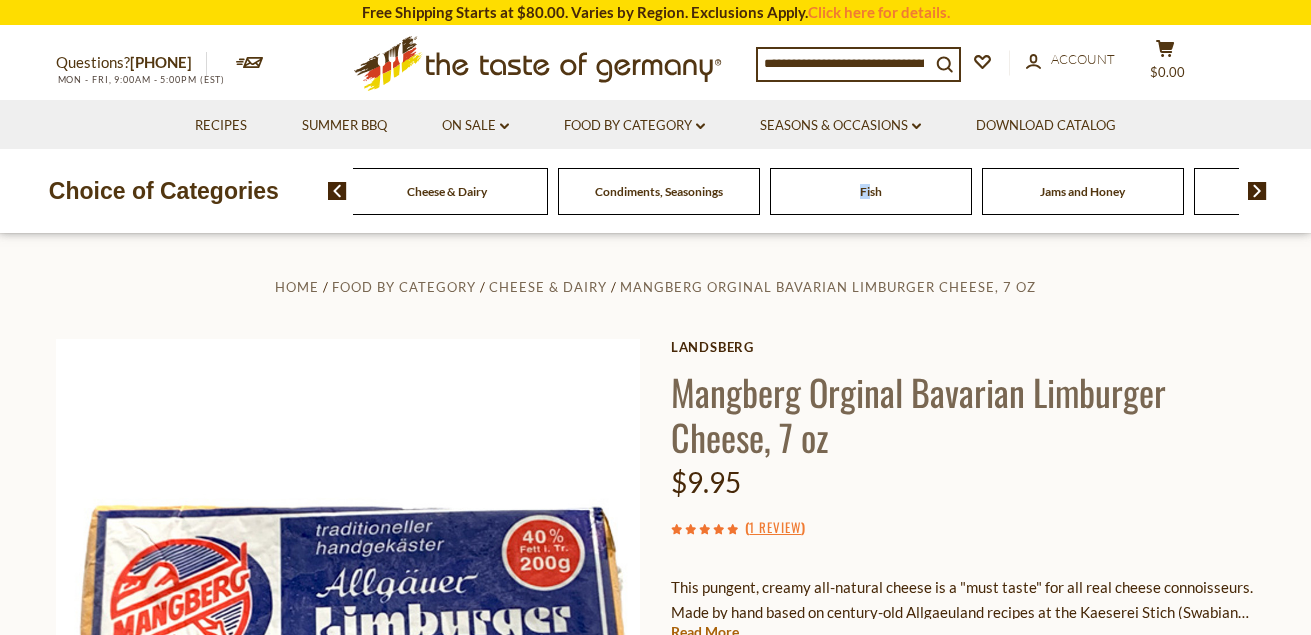 drag, startPoint x: 783, startPoint y: 190, endPoint x: 832, endPoint y: 204, distance: 50.96077 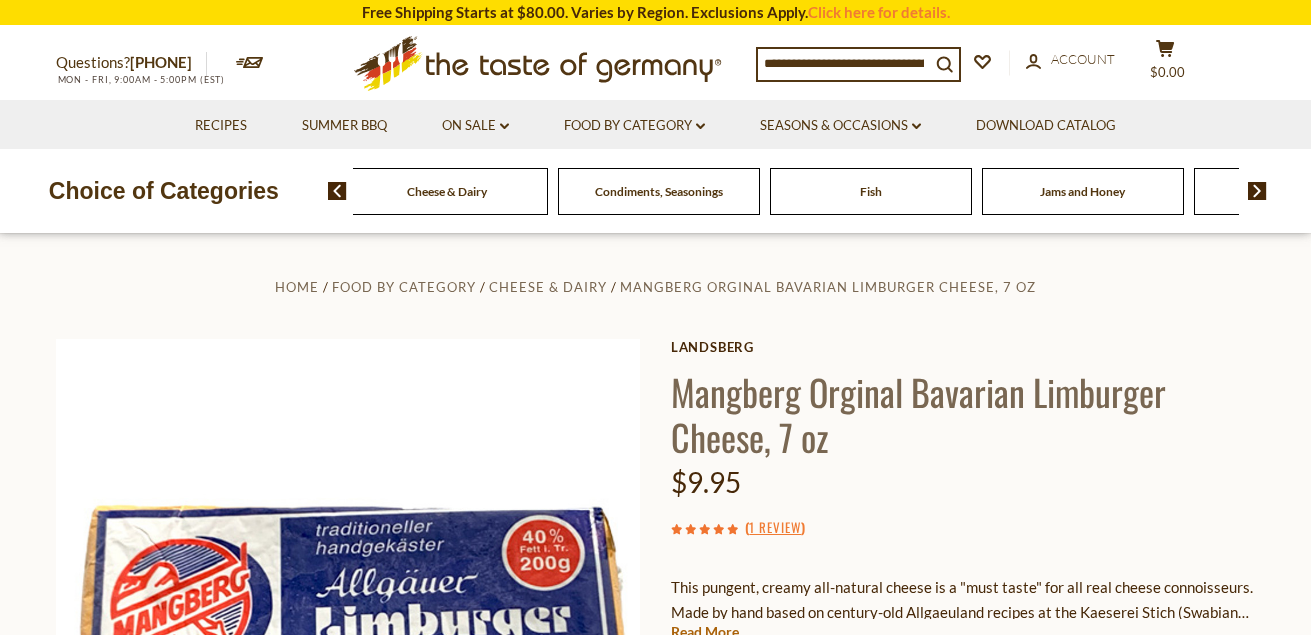 click on "Fish" at bounding box center [871, 191] 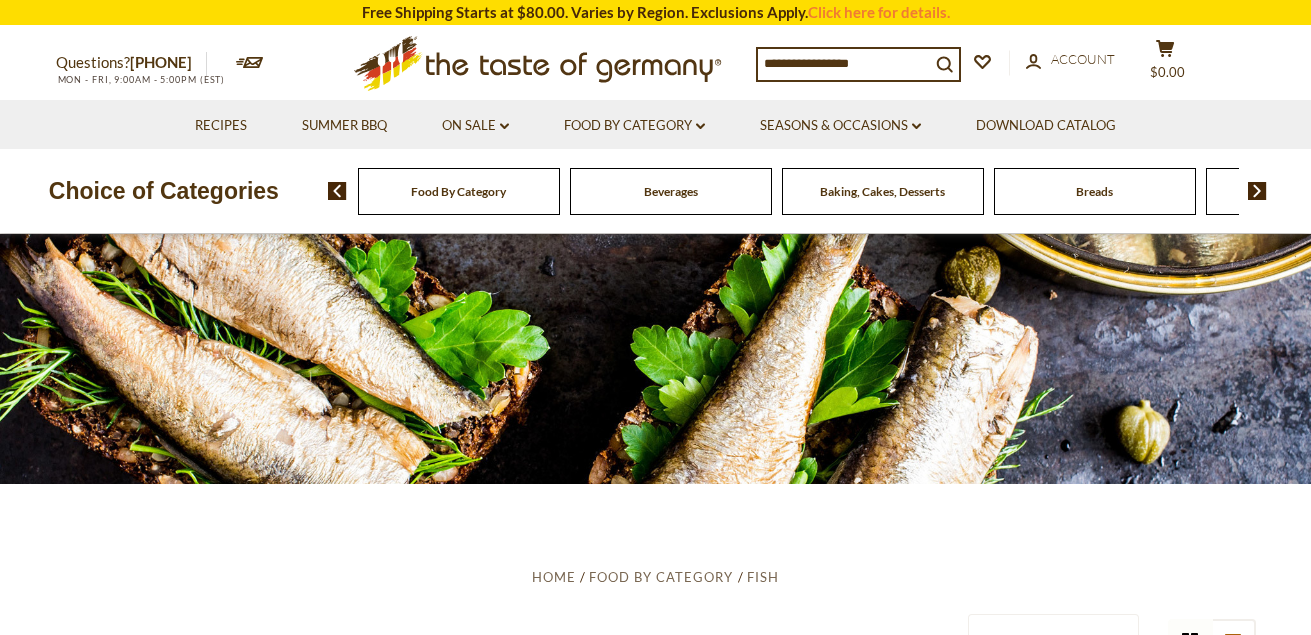 scroll, scrollTop: 0, scrollLeft: 0, axis: both 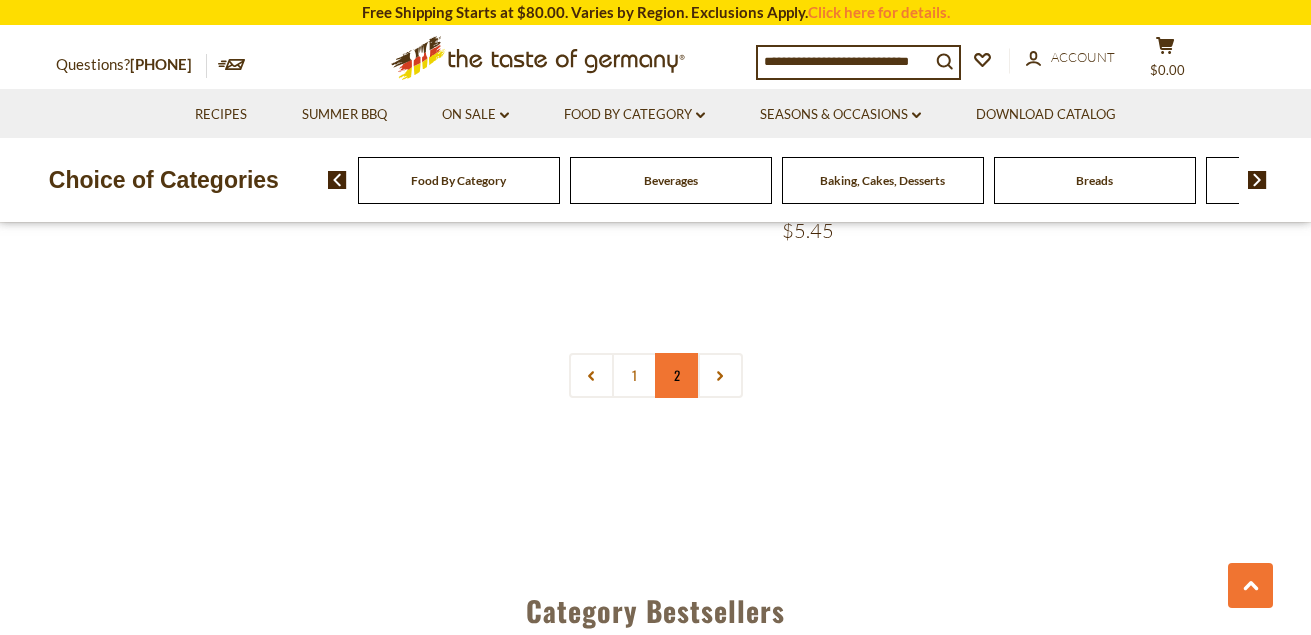 click on "2" at bounding box center [677, 375] 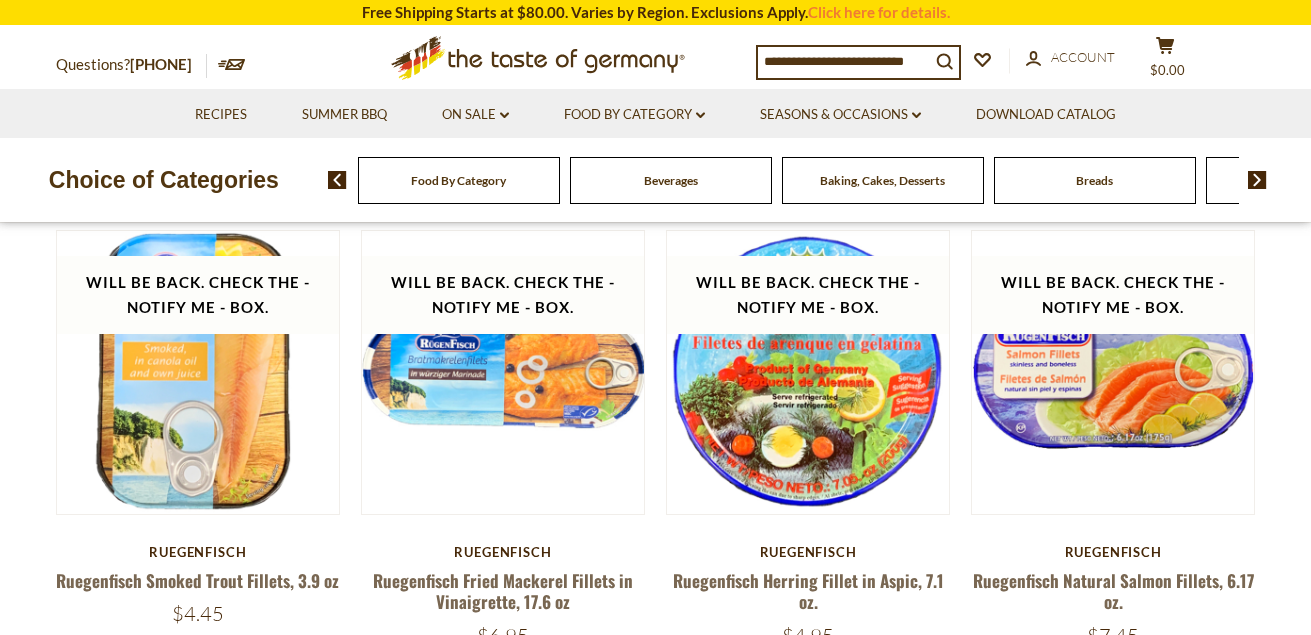 scroll, scrollTop: 587, scrollLeft: 0, axis: vertical 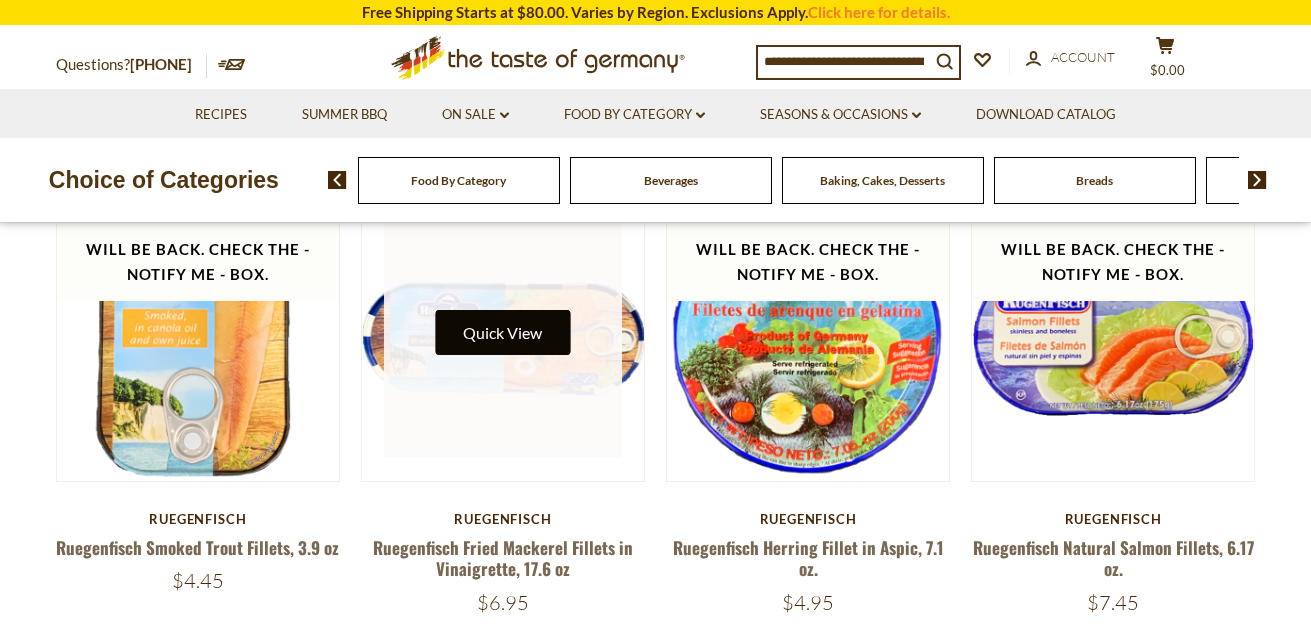 click on "Quick View" at bounding box center (502, 332) 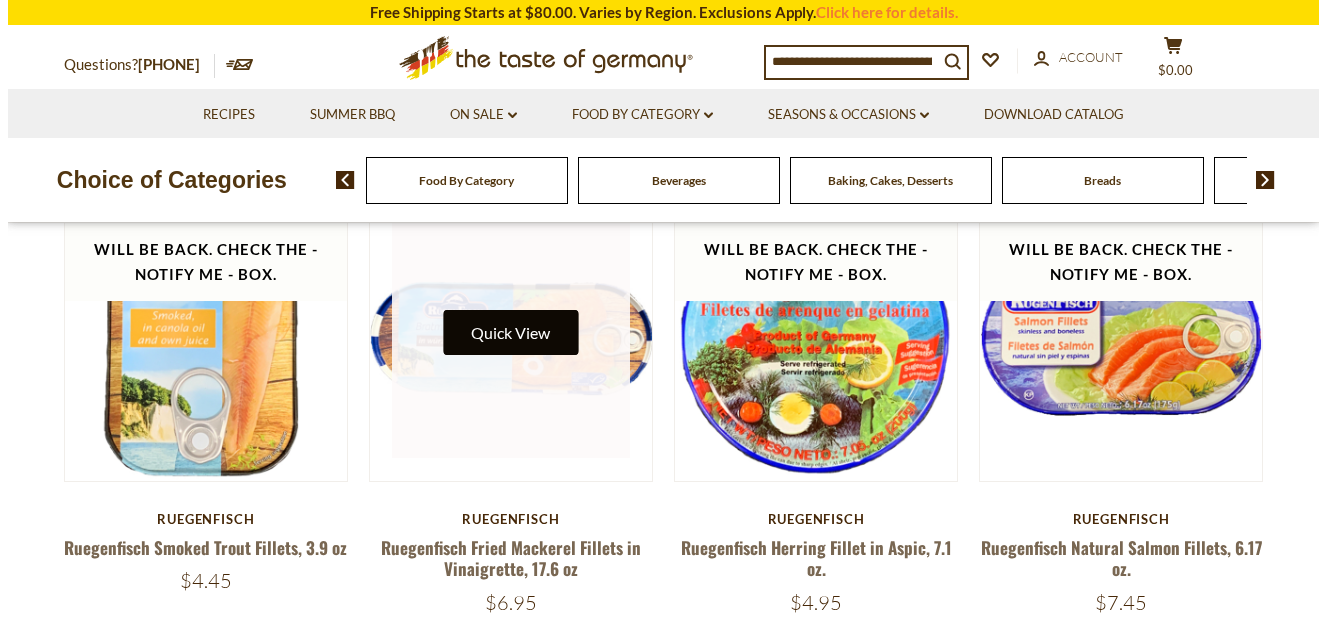 scroll, scrollTop: 591, scrollLeft: 0, axis: vertical 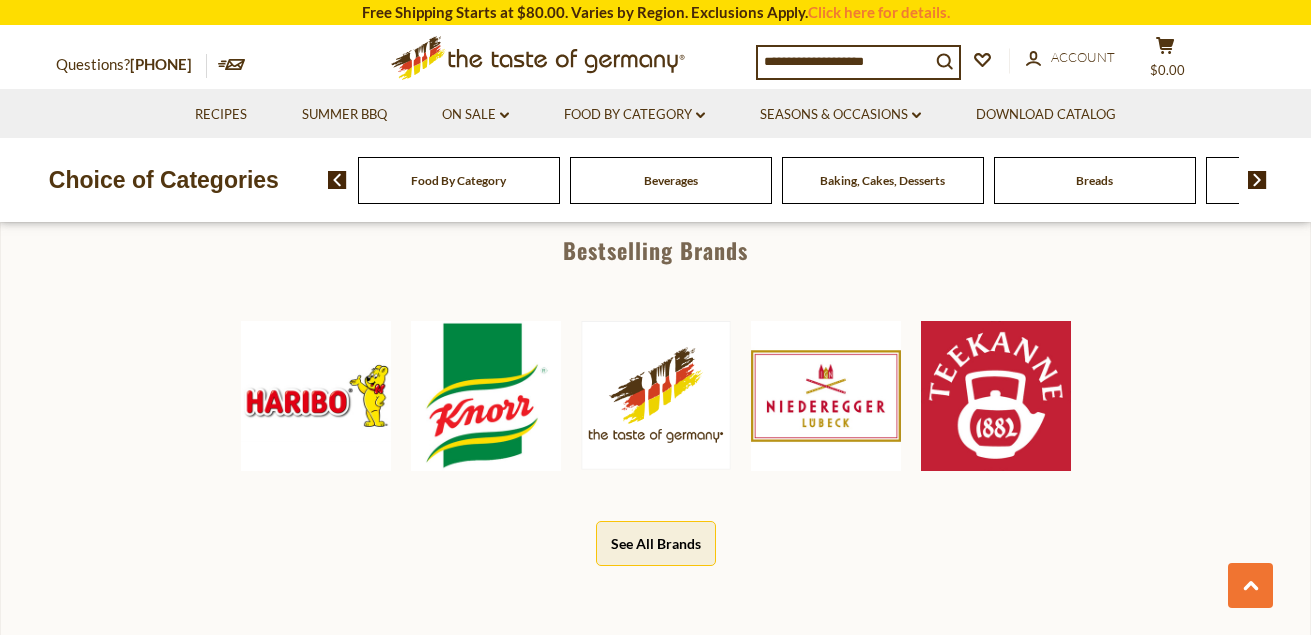 click at bounding box center (656, 395) 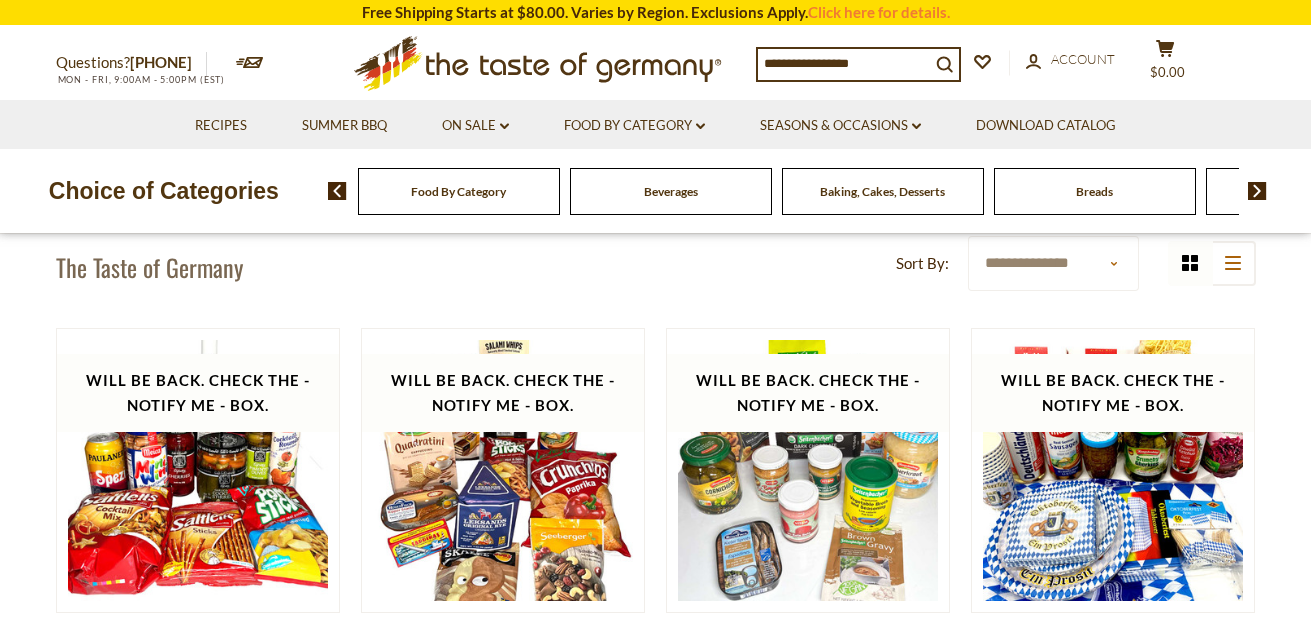 scroll, scrollTop: 0, scrollLeft: 0, axis: both 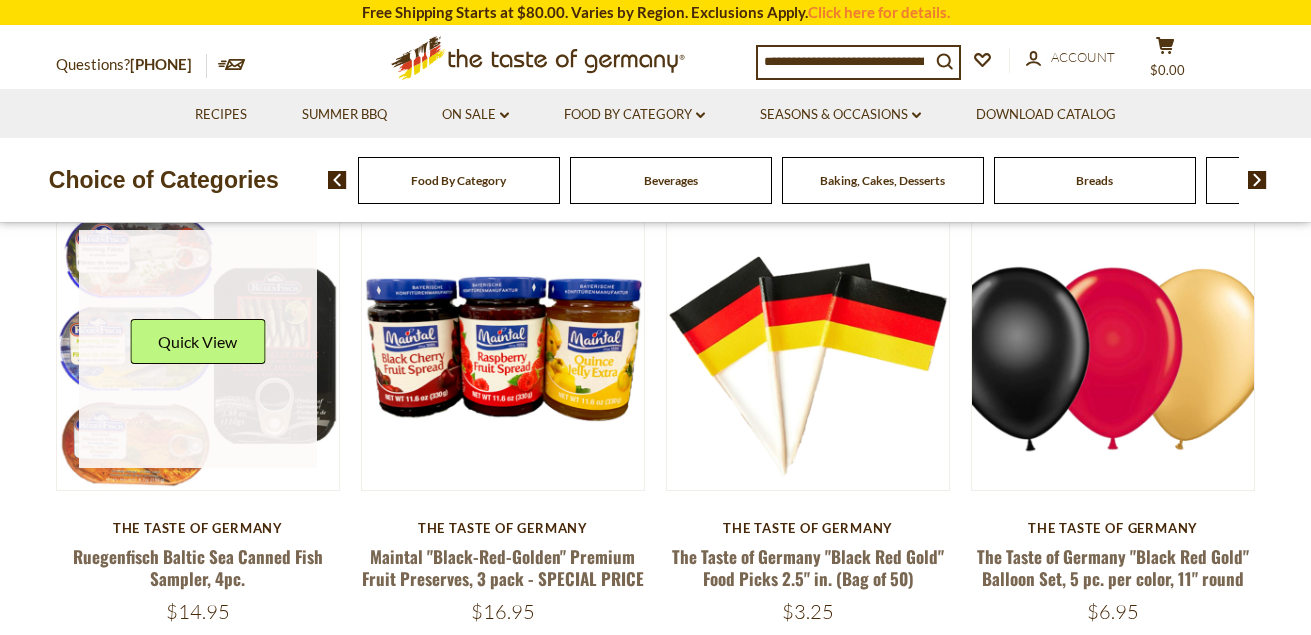 click at bounding box center (198, 349) 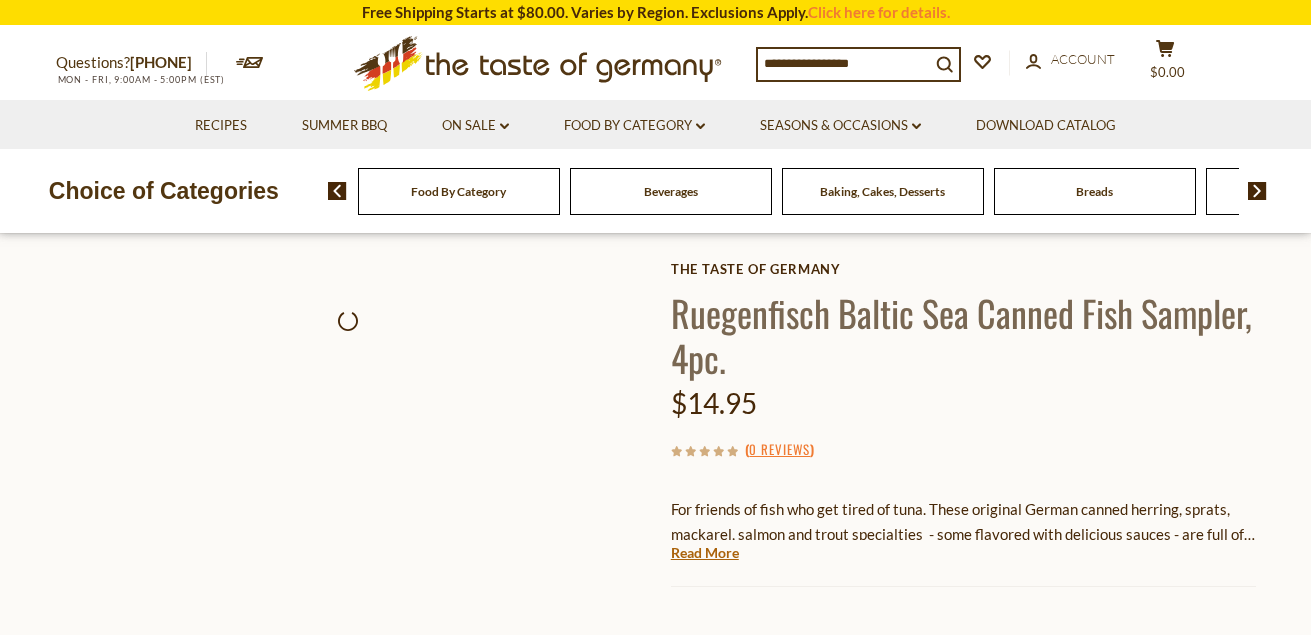 scroll, scrollTop: 0, scrollLeft: 0, axis: both 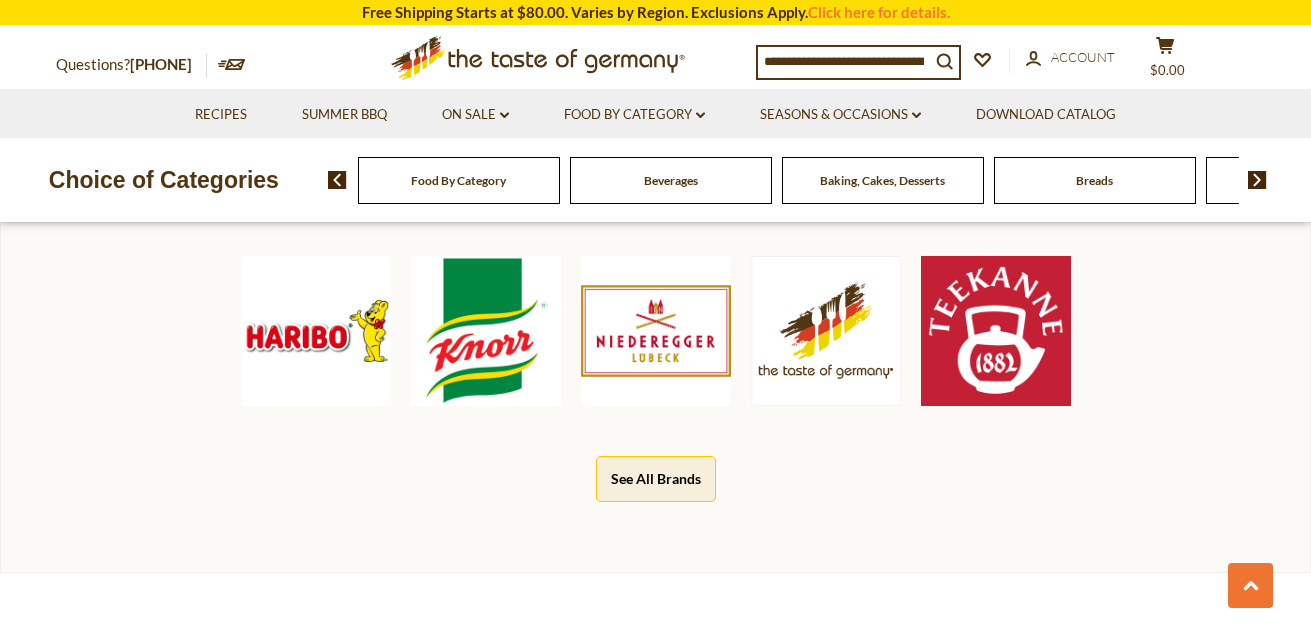 click at bounding box center [656, 331] 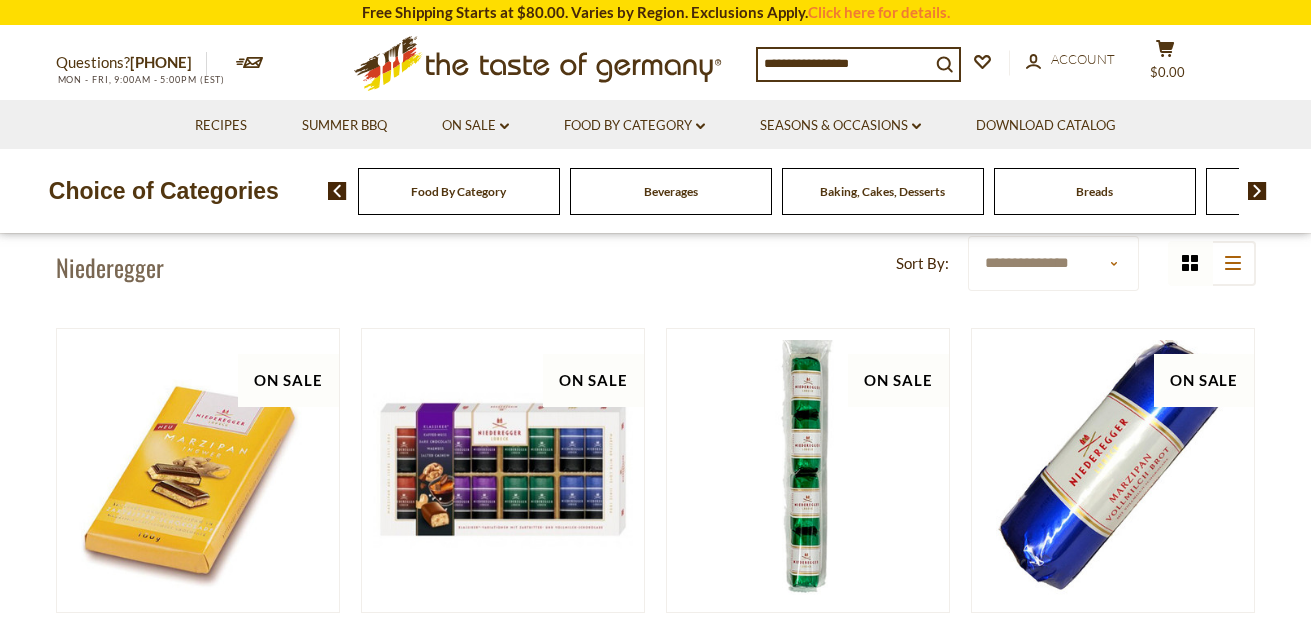 scroll, scrollTop: 0, scrollLeft: 0, axis: both 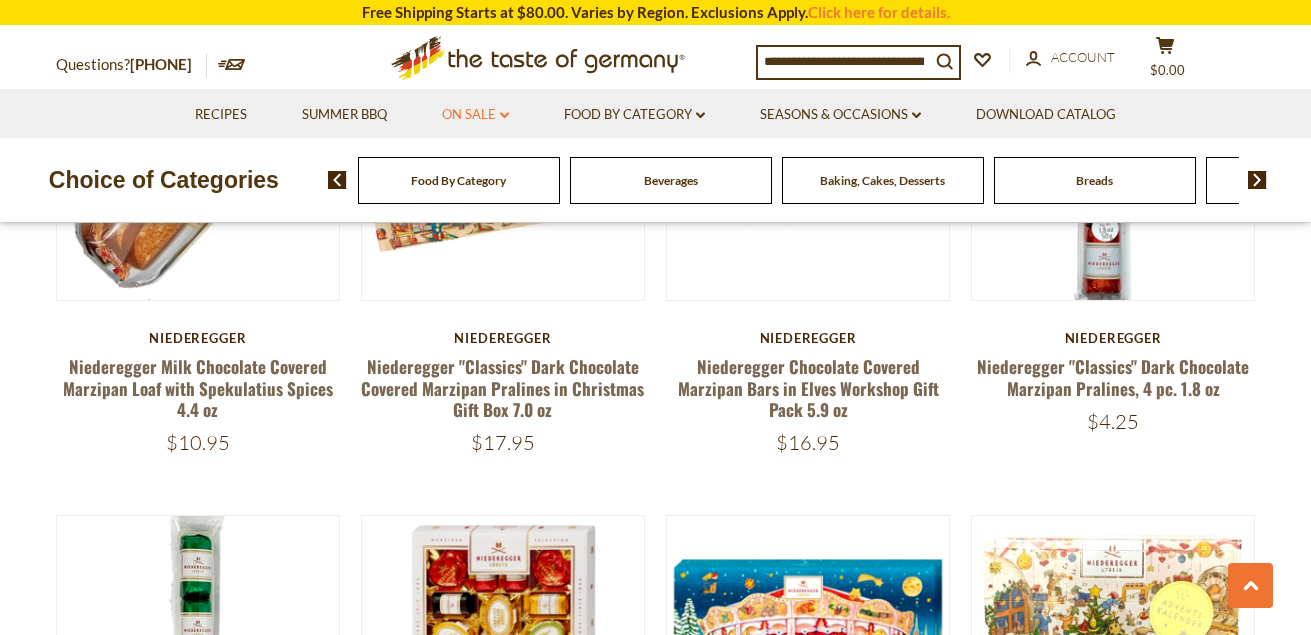 click on "On Sale
dropdown_arrow" at bounding box center [475, 115] 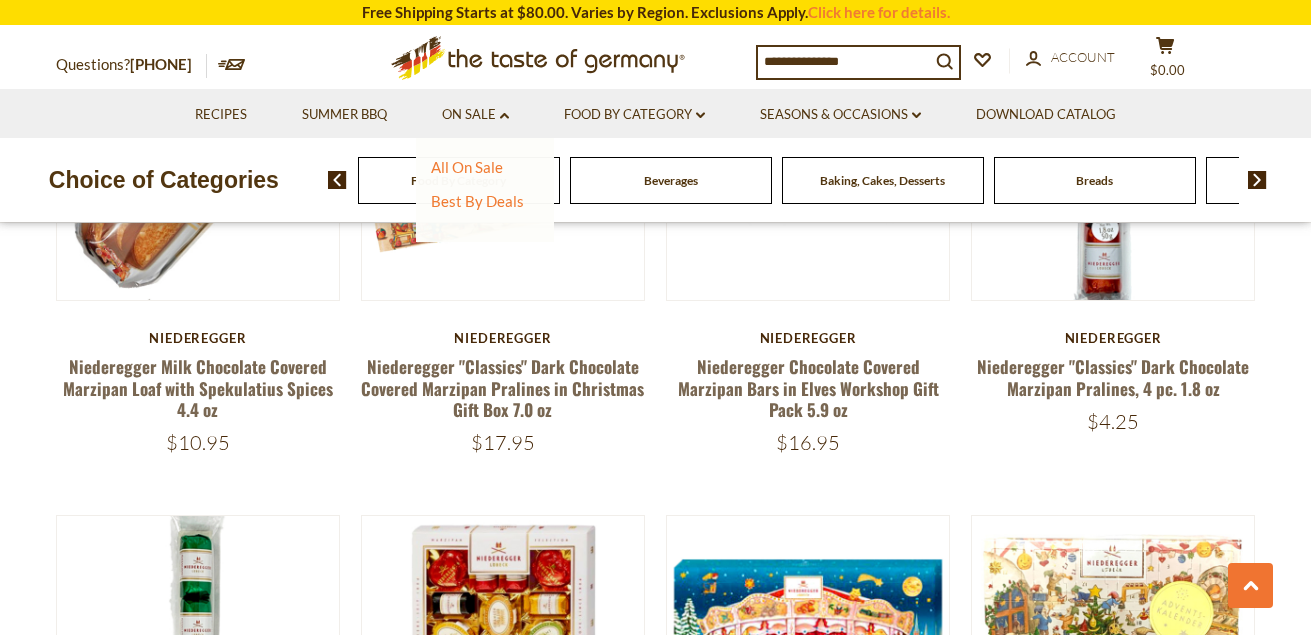click at bounding box center [1257, 180] 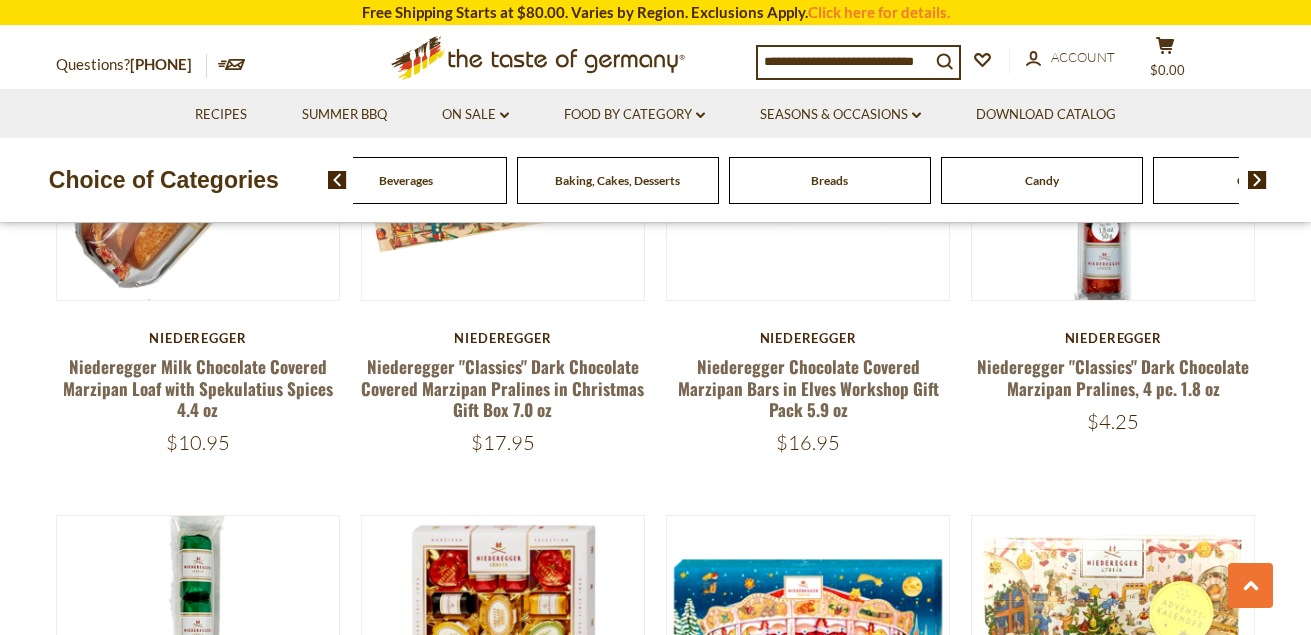 click at bounding box center (1257, 180) 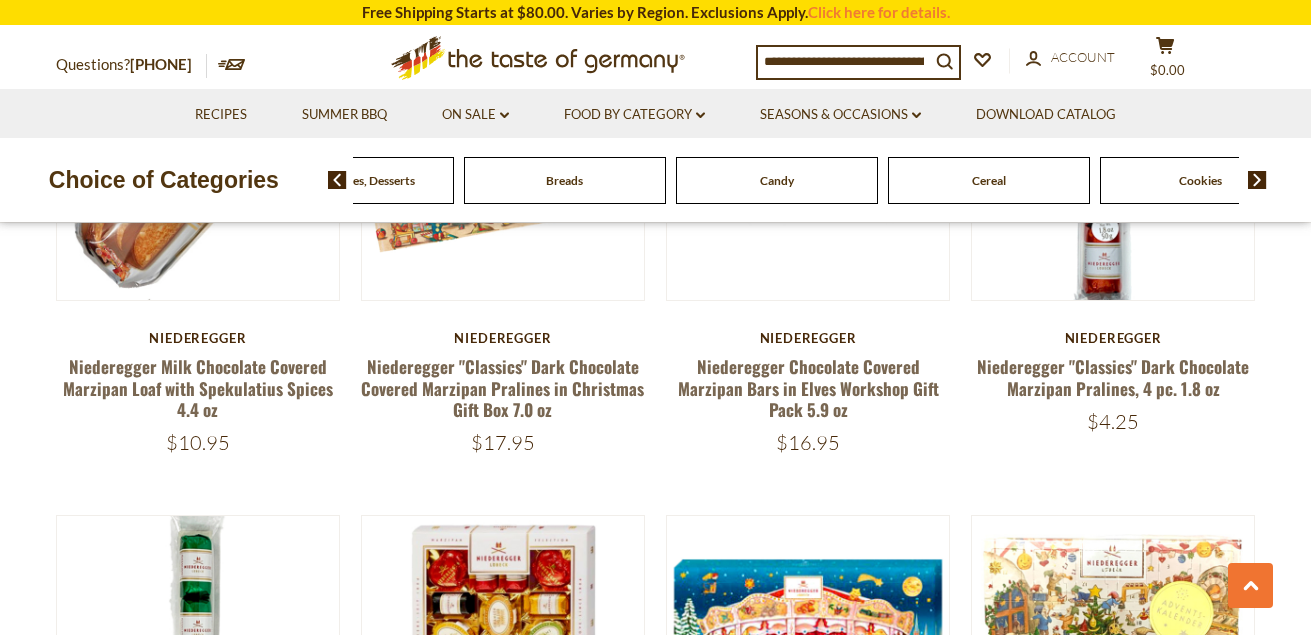 click at bounding box center (1257, 180) 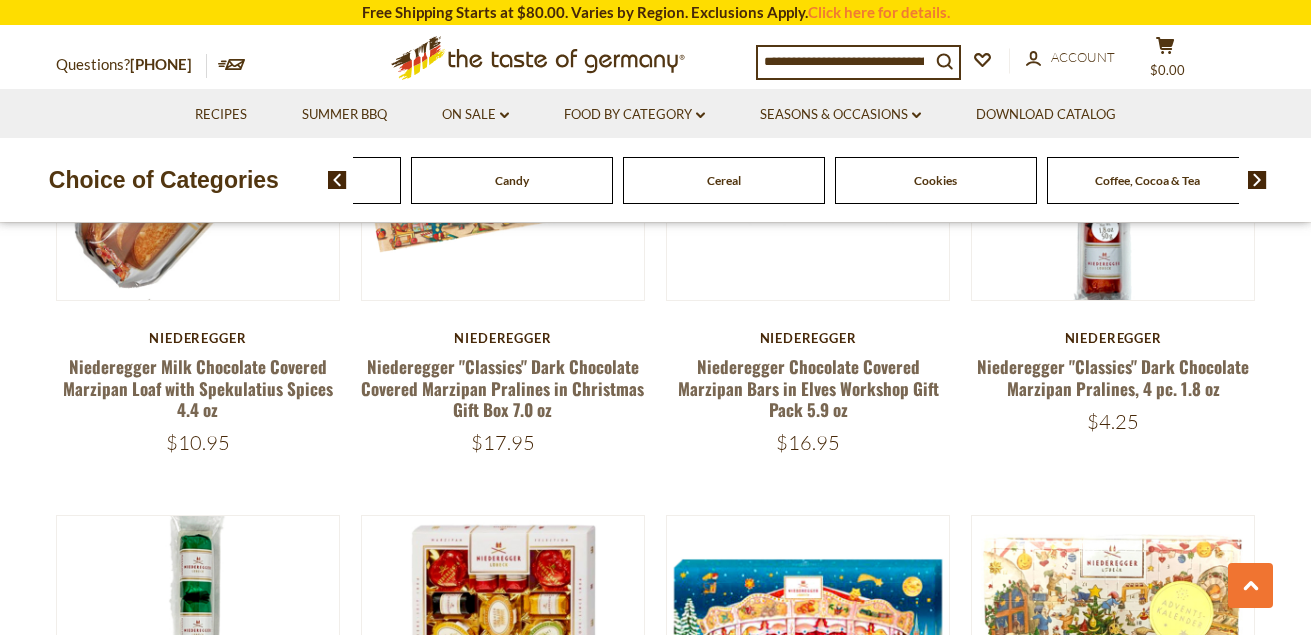 click at bounding box center [1257, 180] 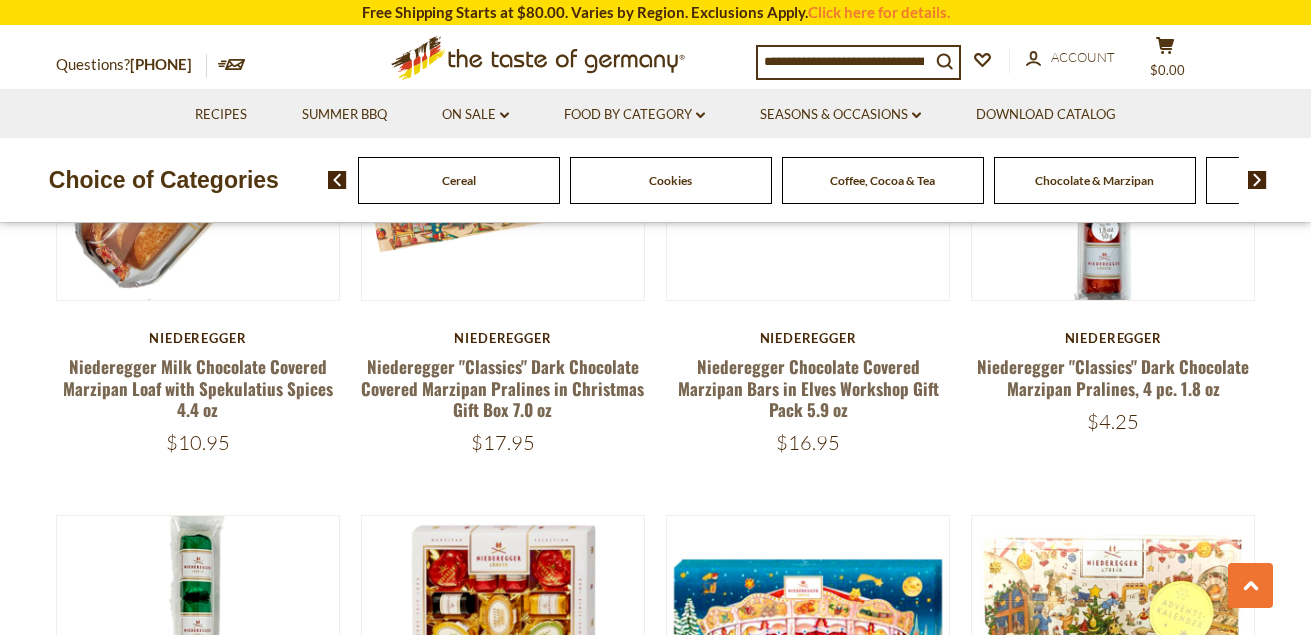 click at bounding box center (1257, 180) 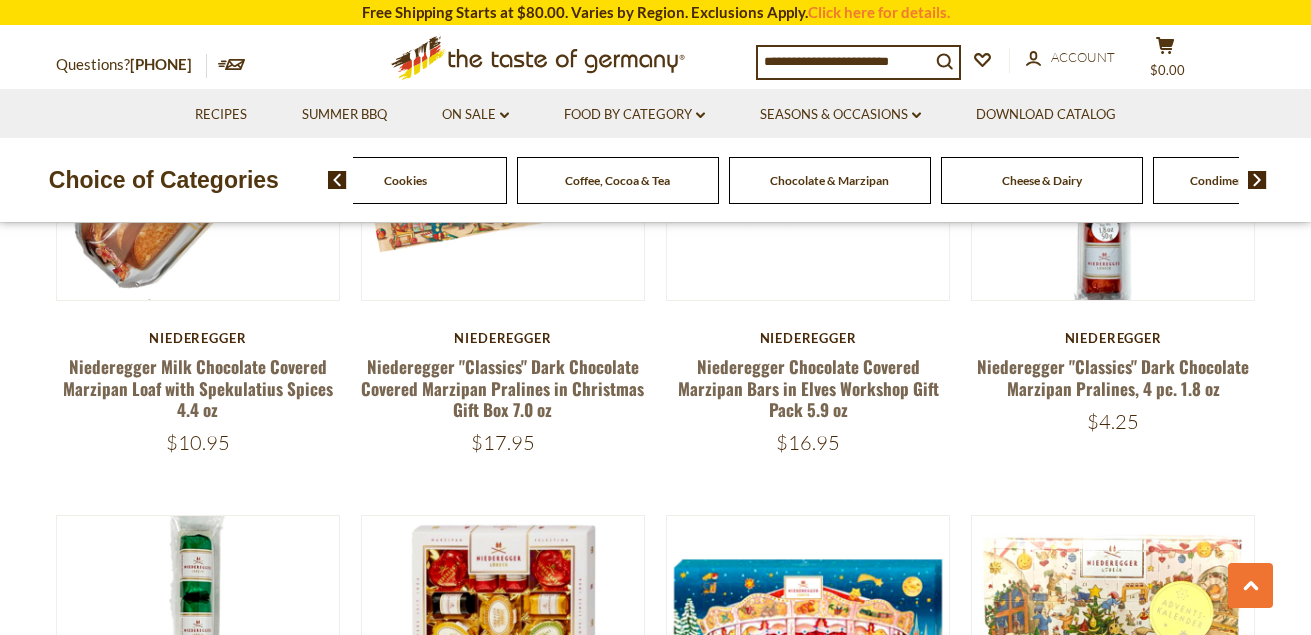 click at bounding box center (1257, 180) 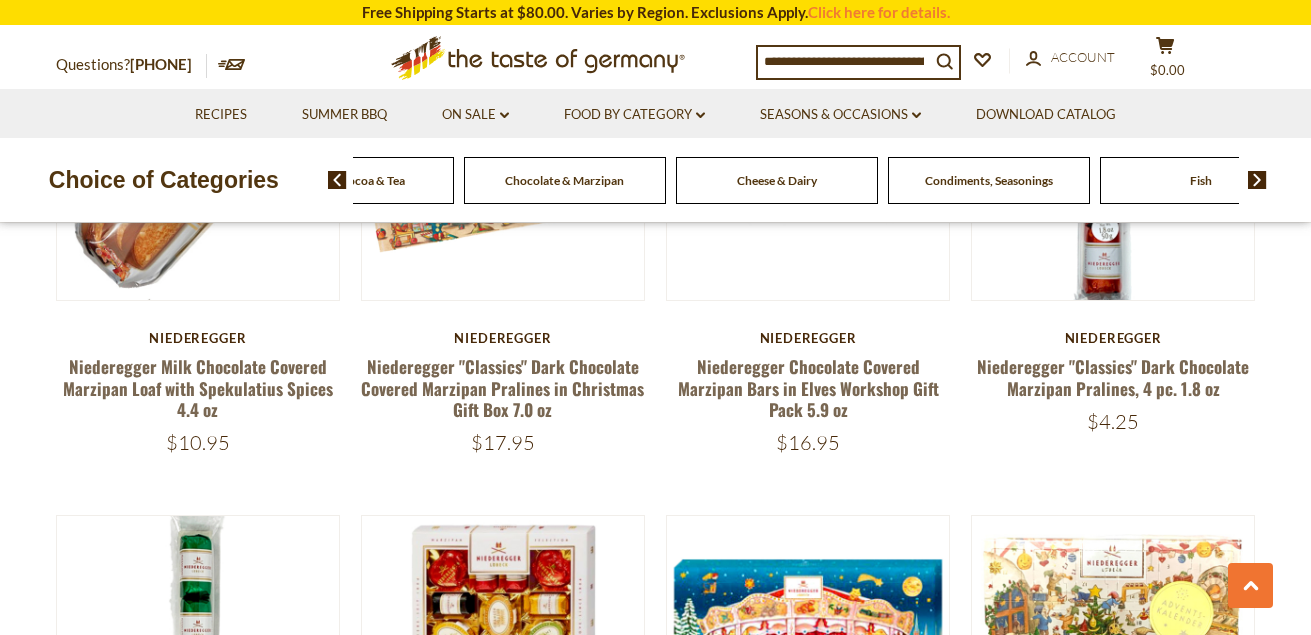 click on "Fish" at bounding box center (-1131, 180) 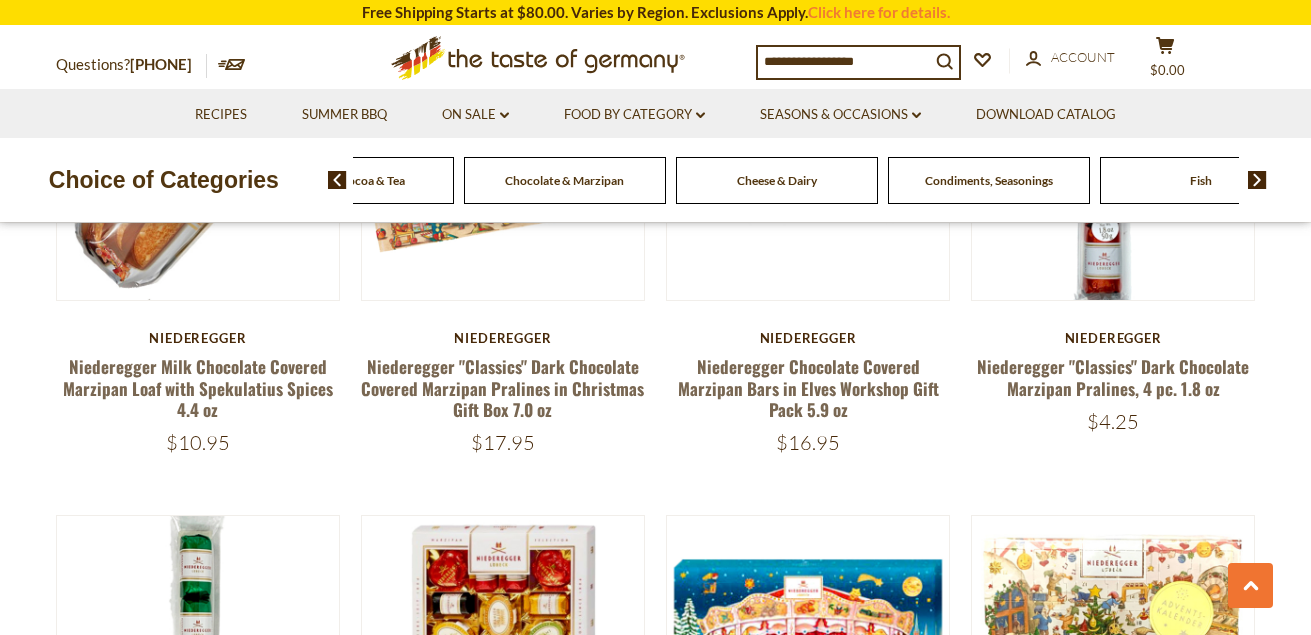click at bounding box center [1257, 180] 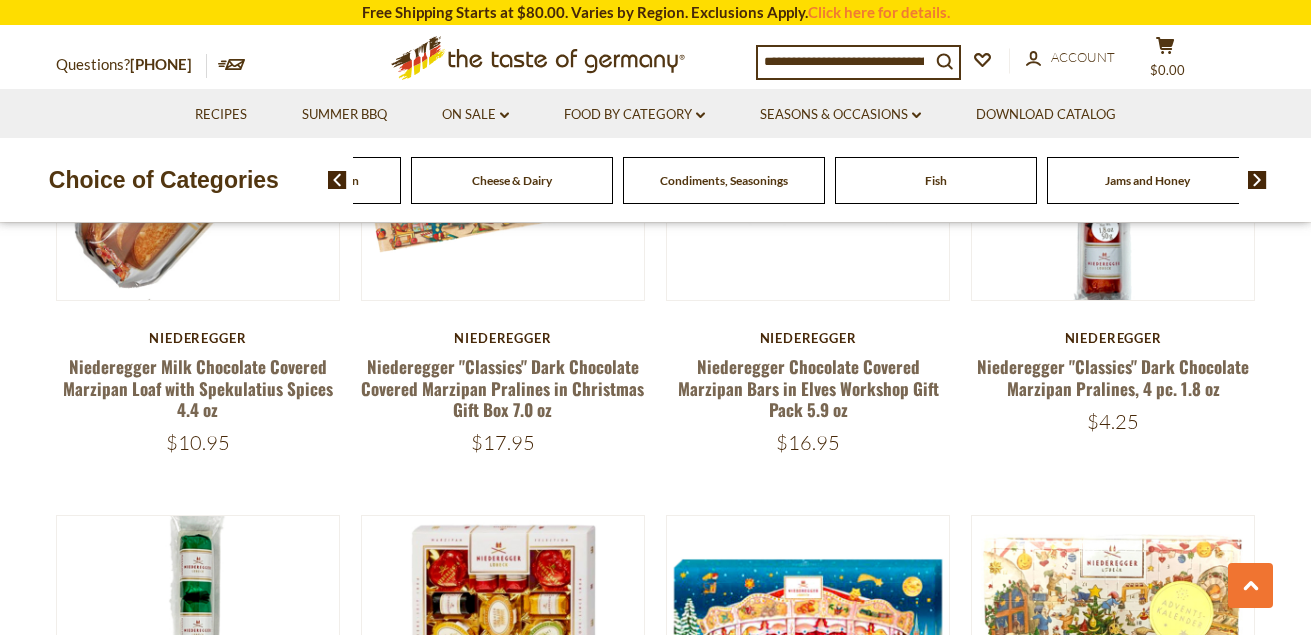 click on "Fish" at bounding box center (936, 180) 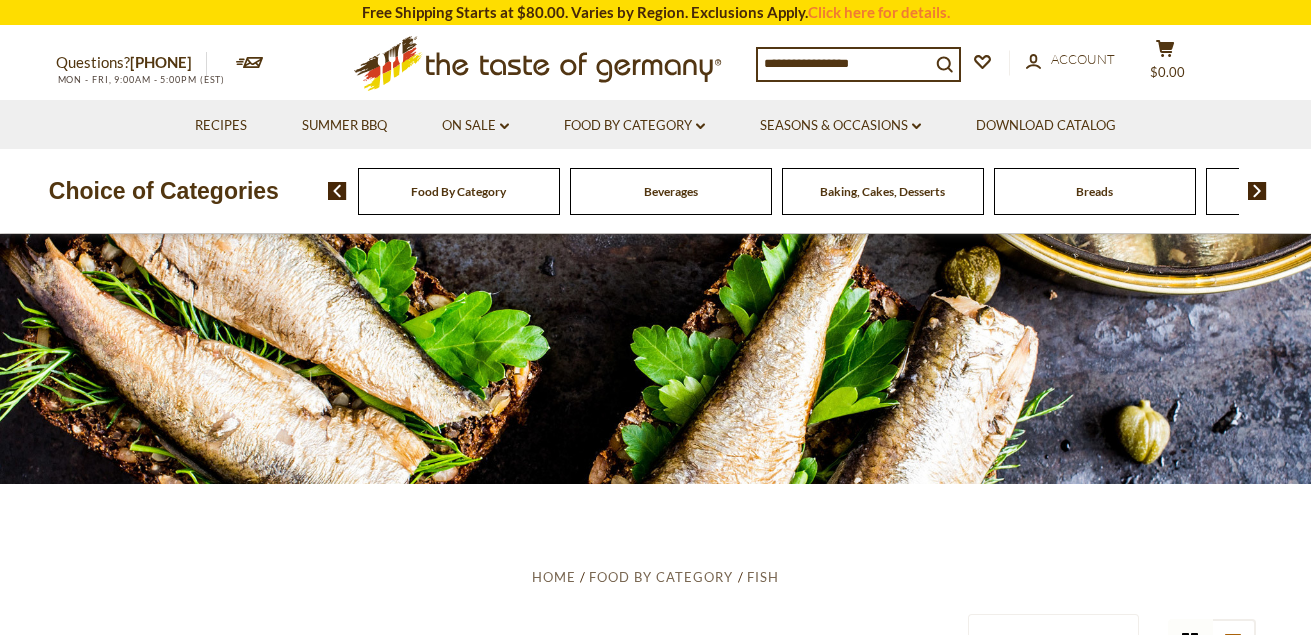 scroll, scrollTop: 0, scrollLeft: 0, axis: both 